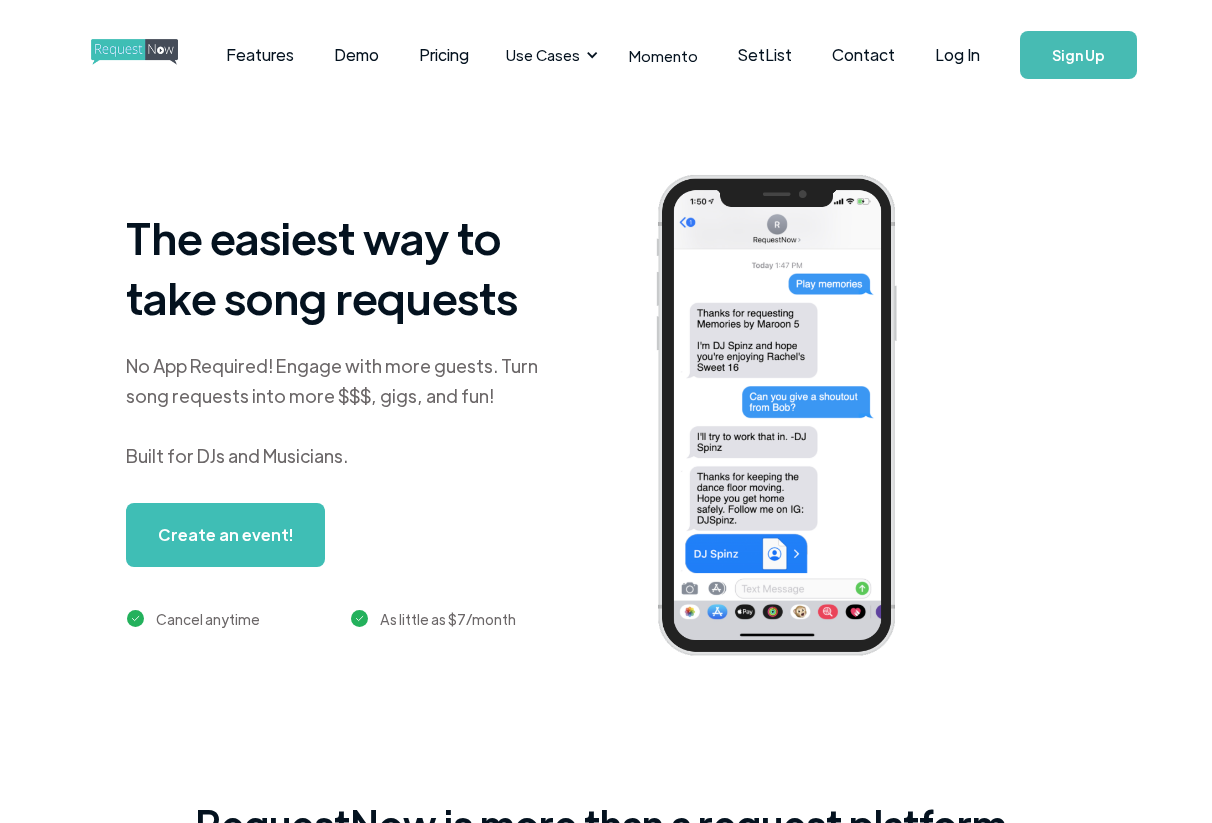 scroll, scrollTop: 0, scrollLeft: 0, axis: both 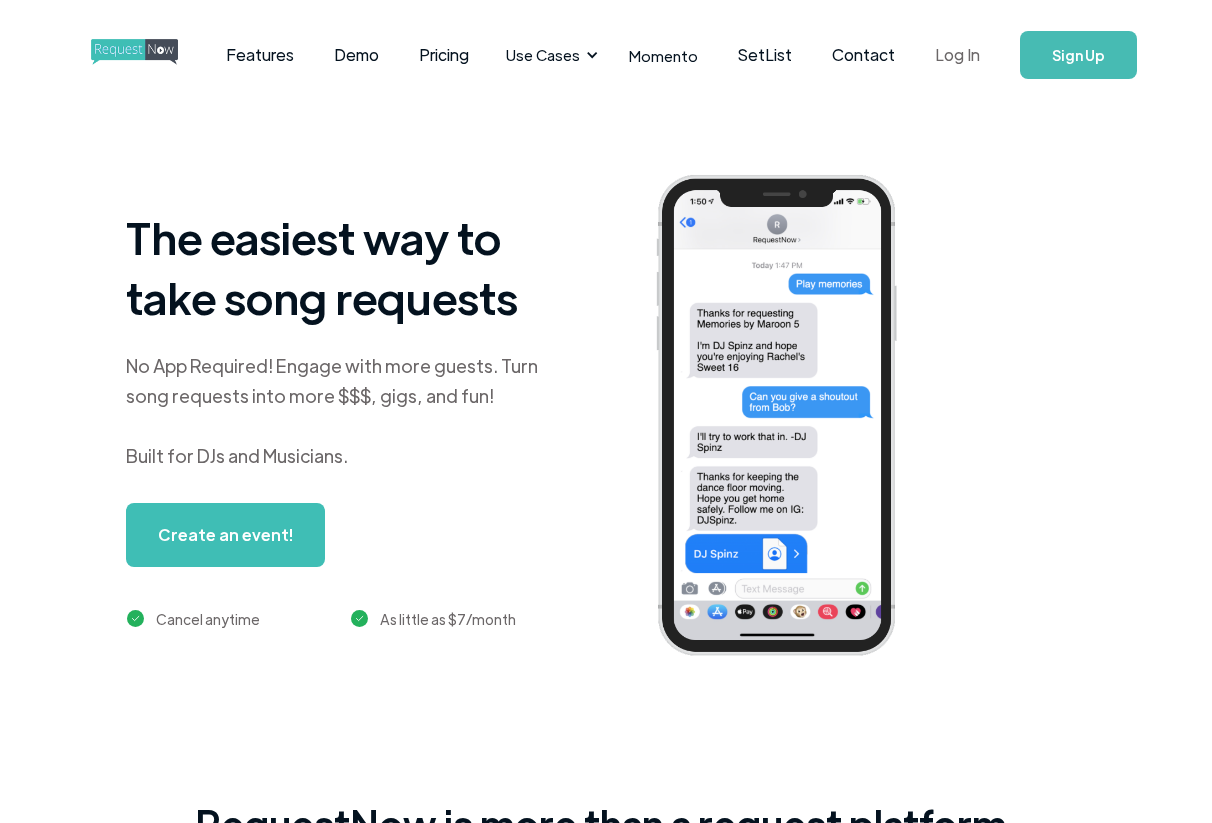 click on "Log In" at bounding box center [957, 55] 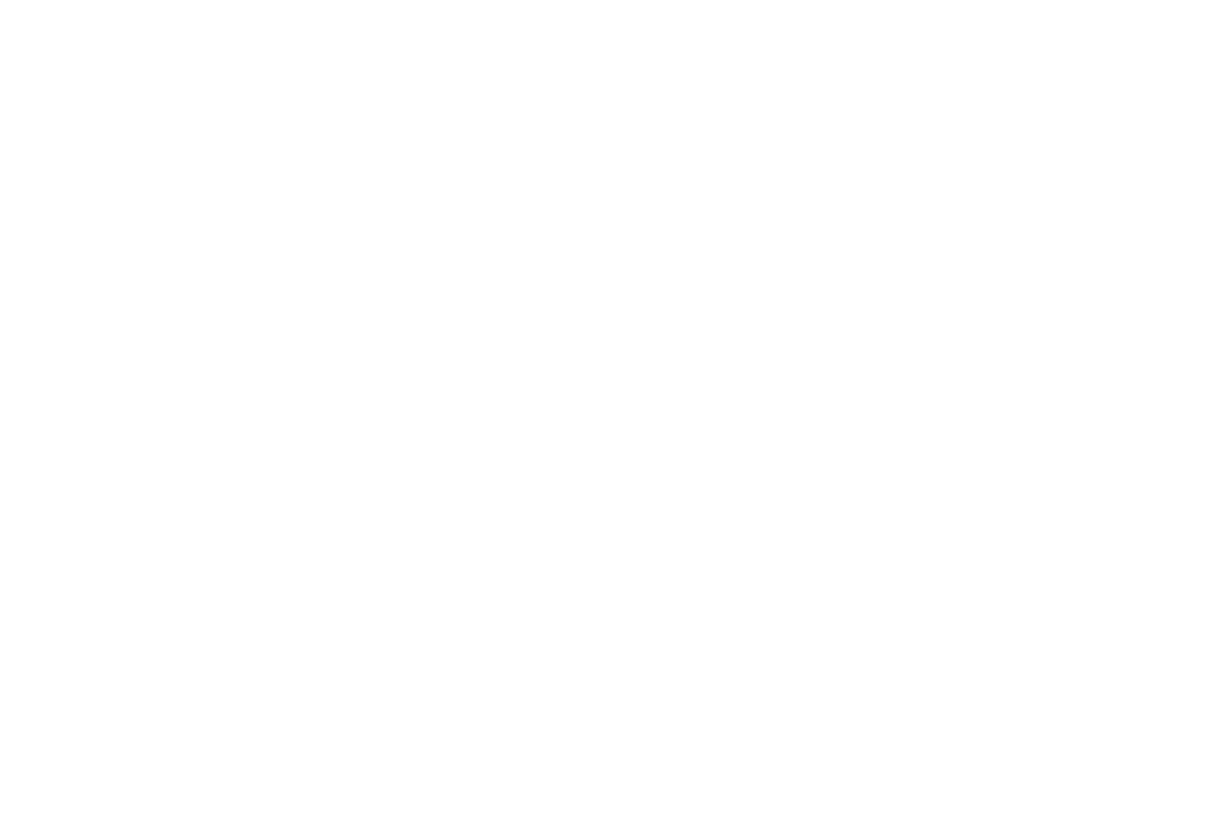 scroll, scrollTop: 0, scrollLeft: 0, axis: both 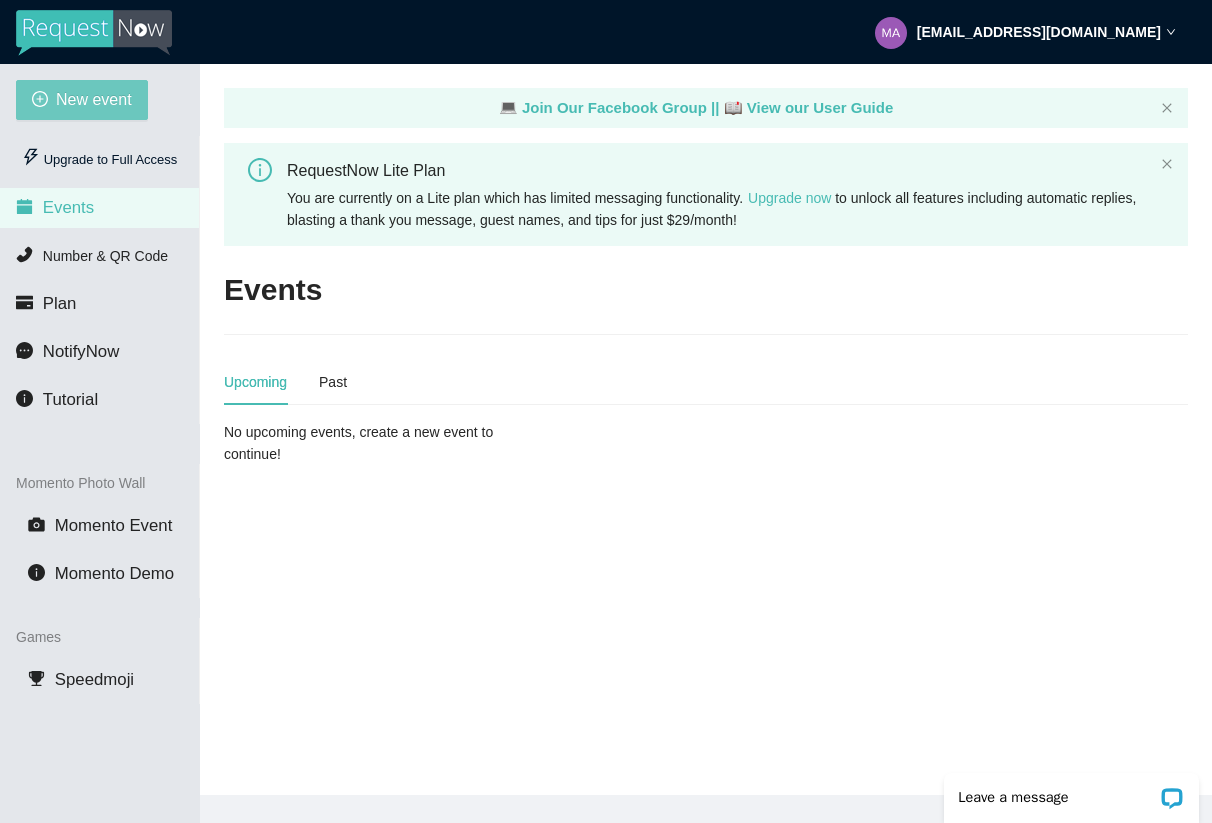 click on "New event" at bounding box center [94, 99] 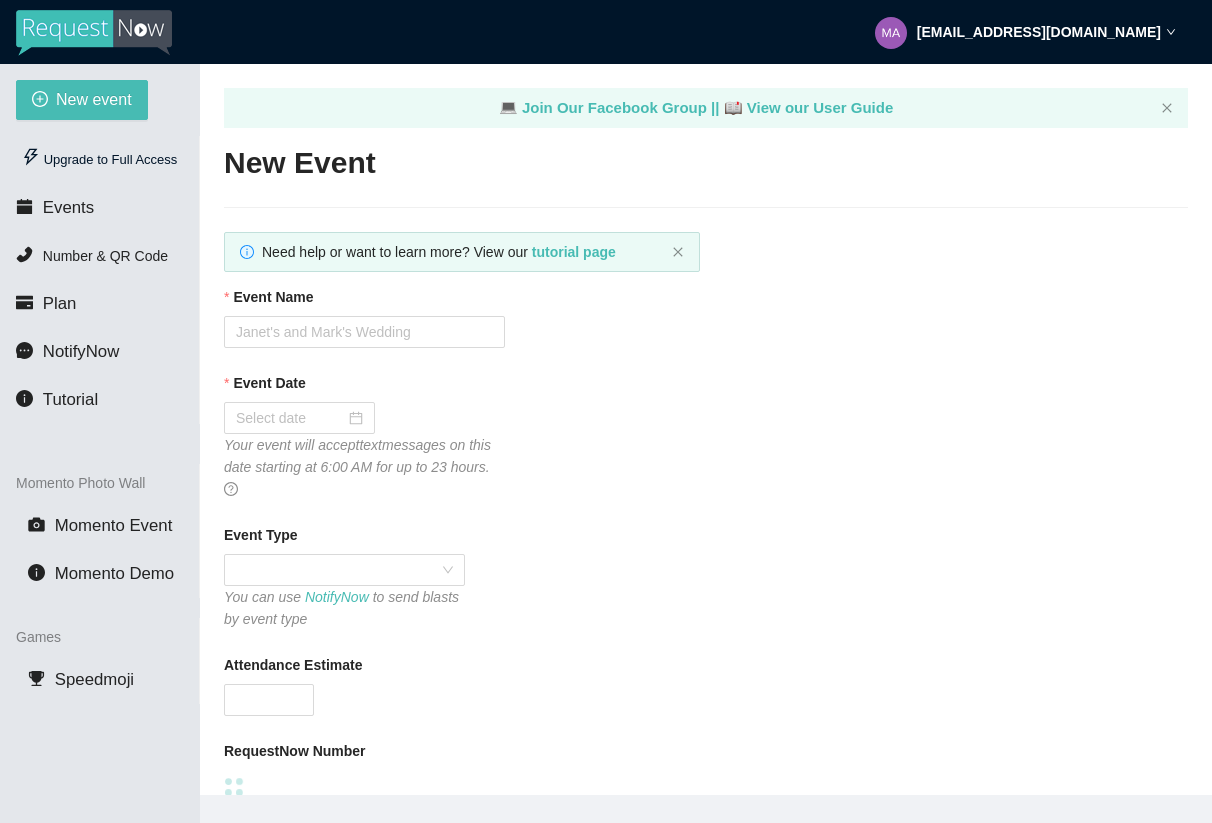 type on "[URL][DOMAIN_NAME]" 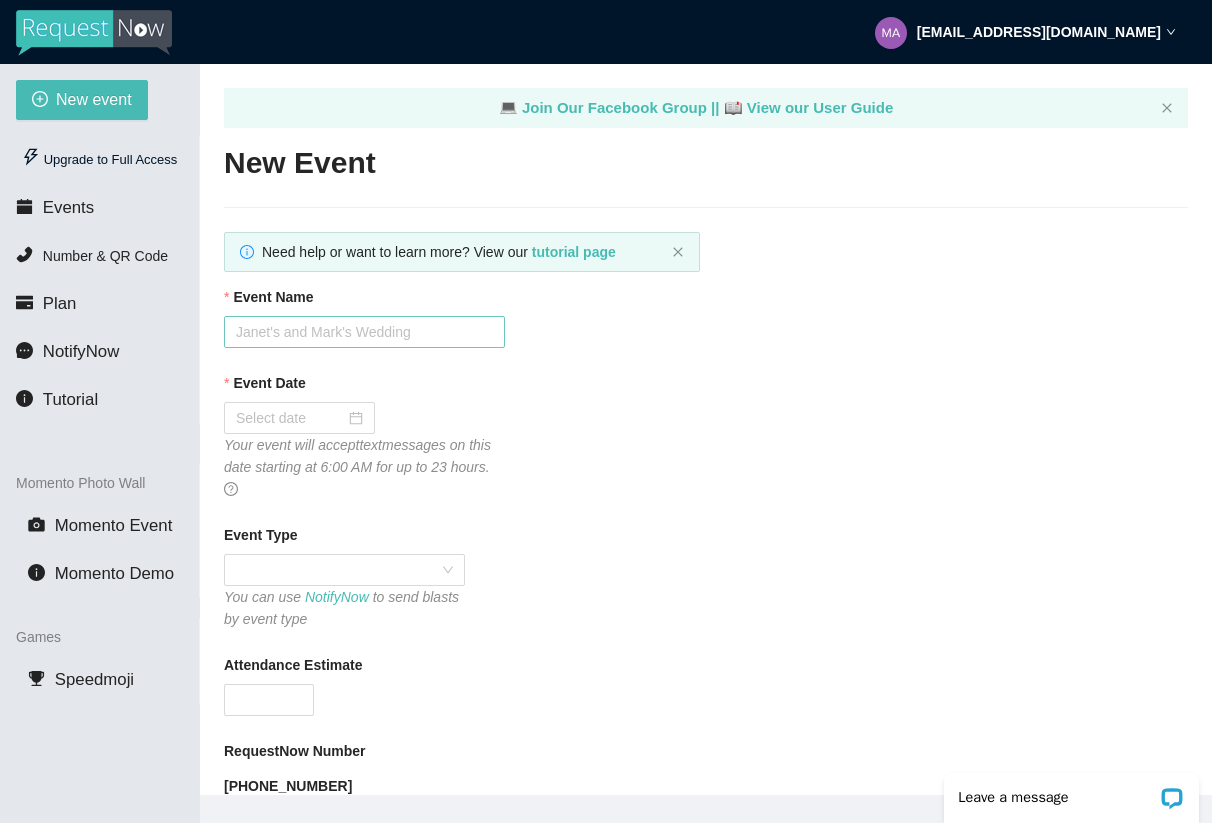 scroll, scrollTop: 0, scrollLeft: 0, axis: both 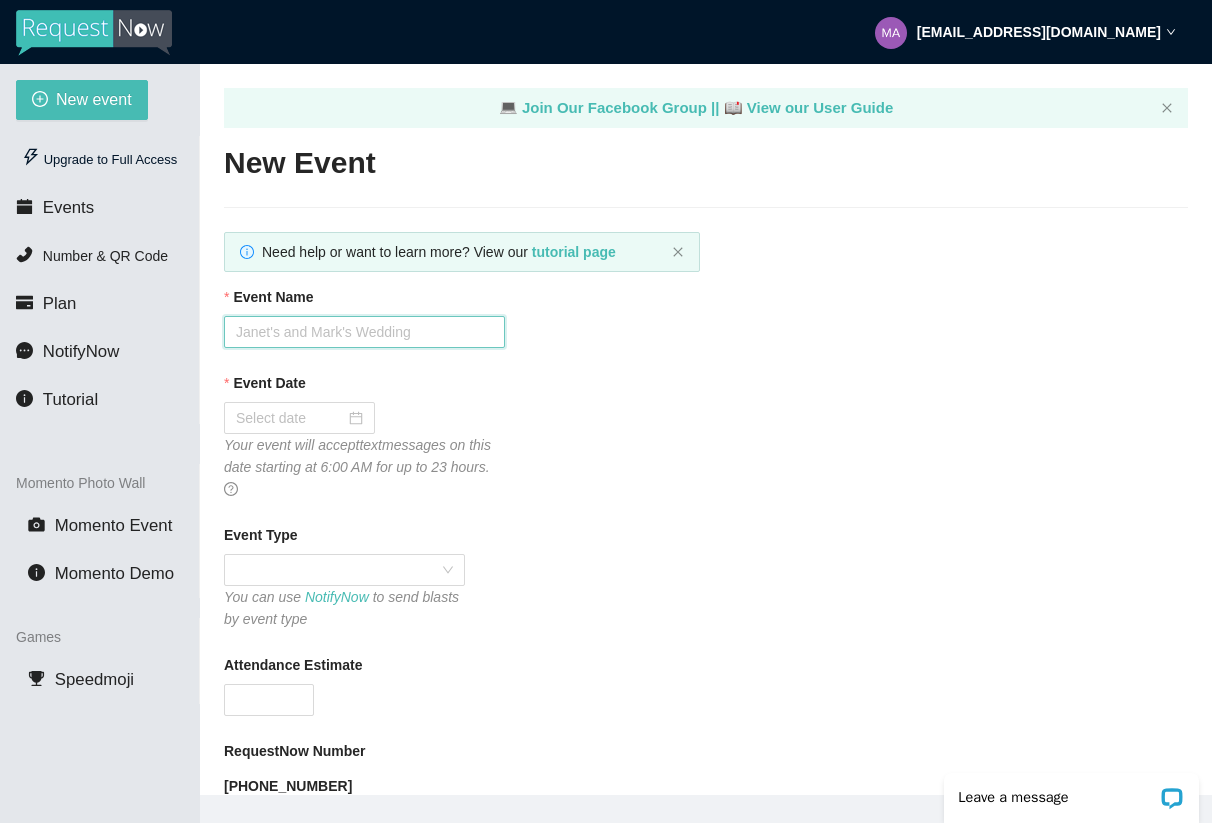 click on "Event Name" at bounding box center [364, 332] 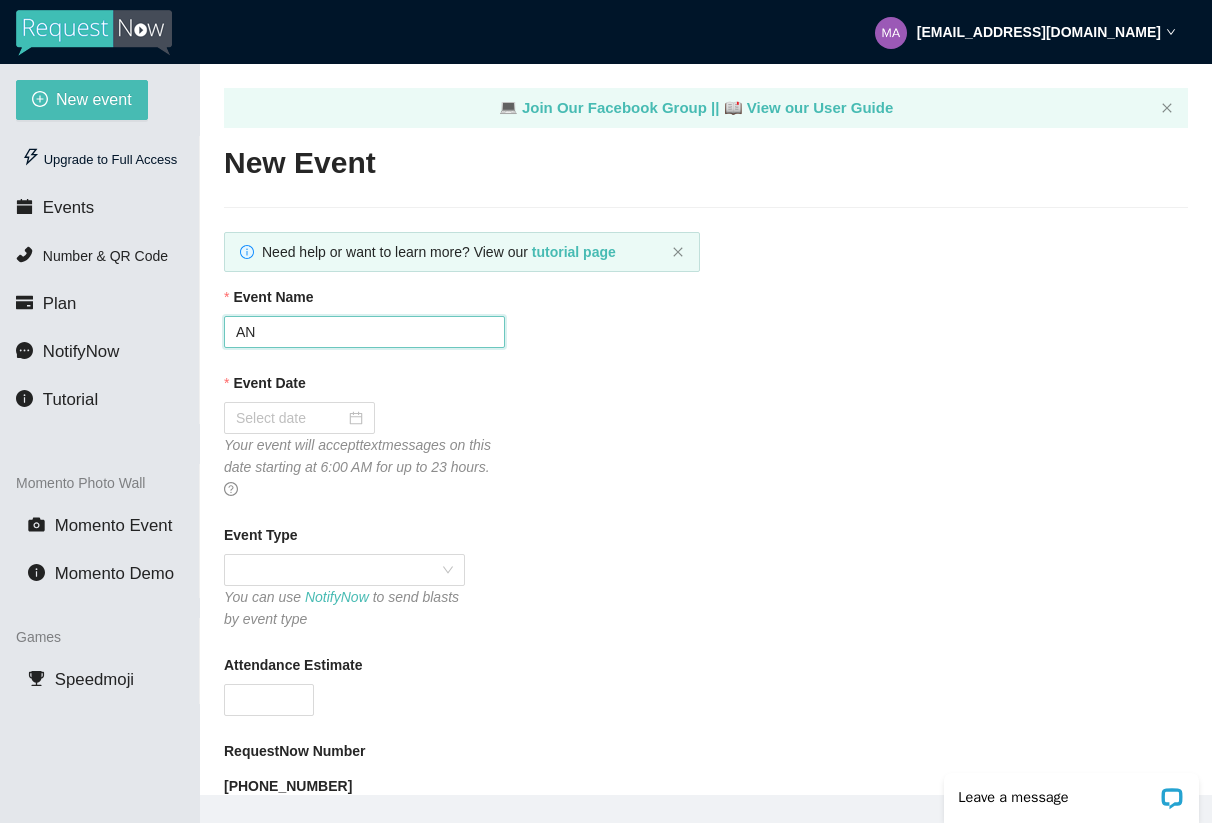 type on "A" 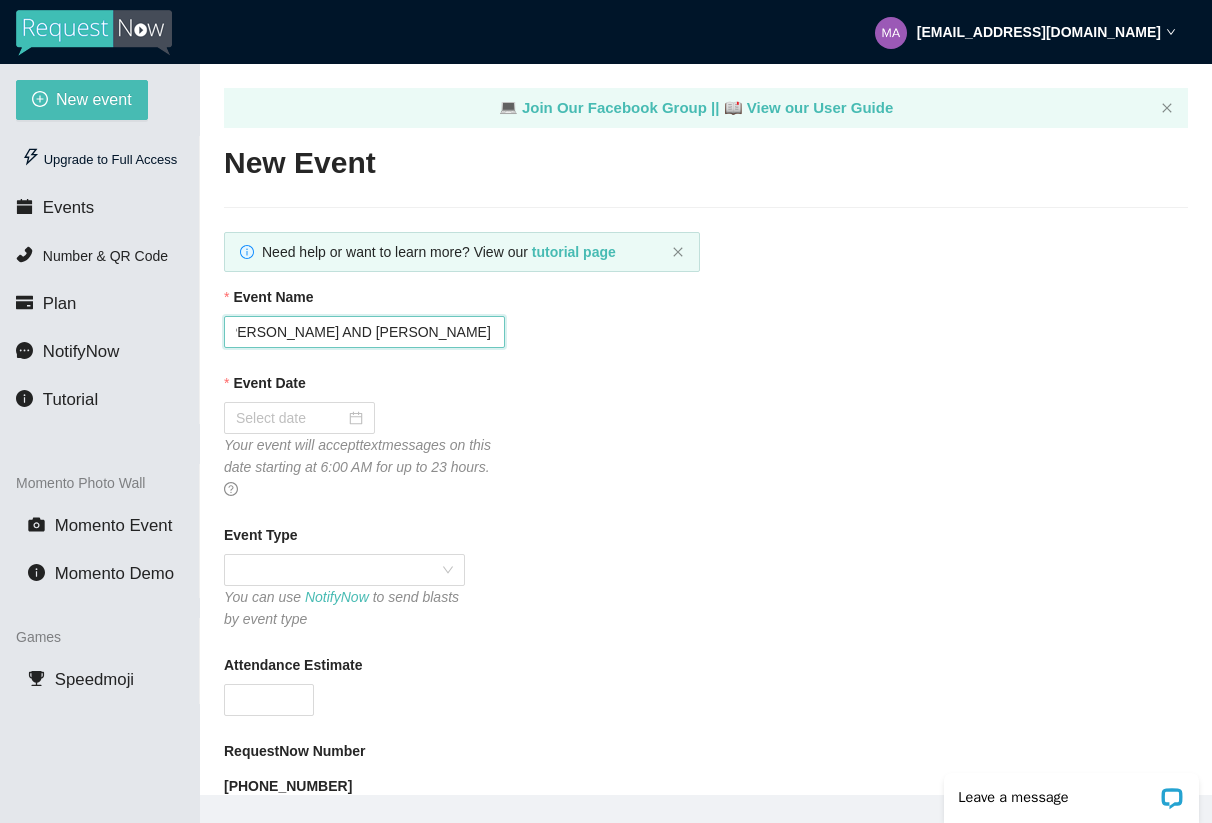 scroll, scrollTop: 0, scrollLeft: 19, axis: horizontal 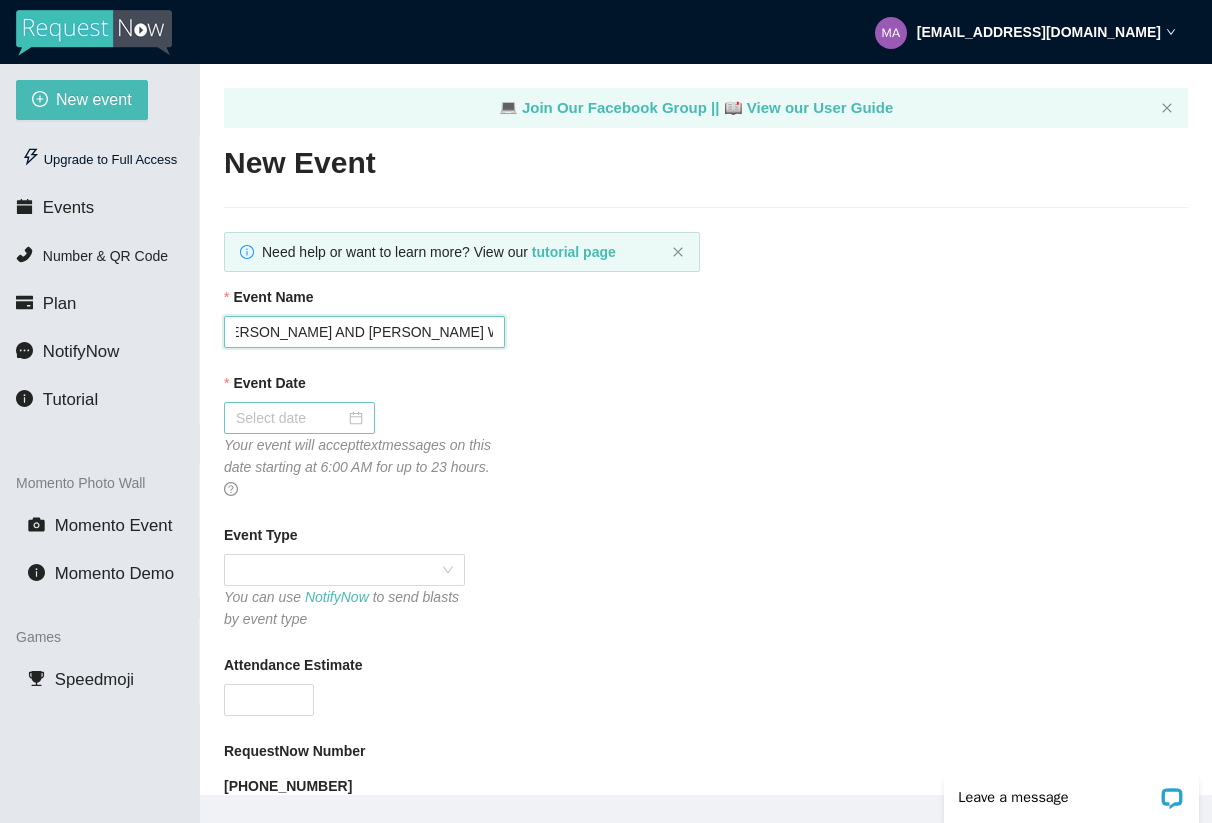 type on "RACHEL AND ROBERTS WEDDING REQUEST" 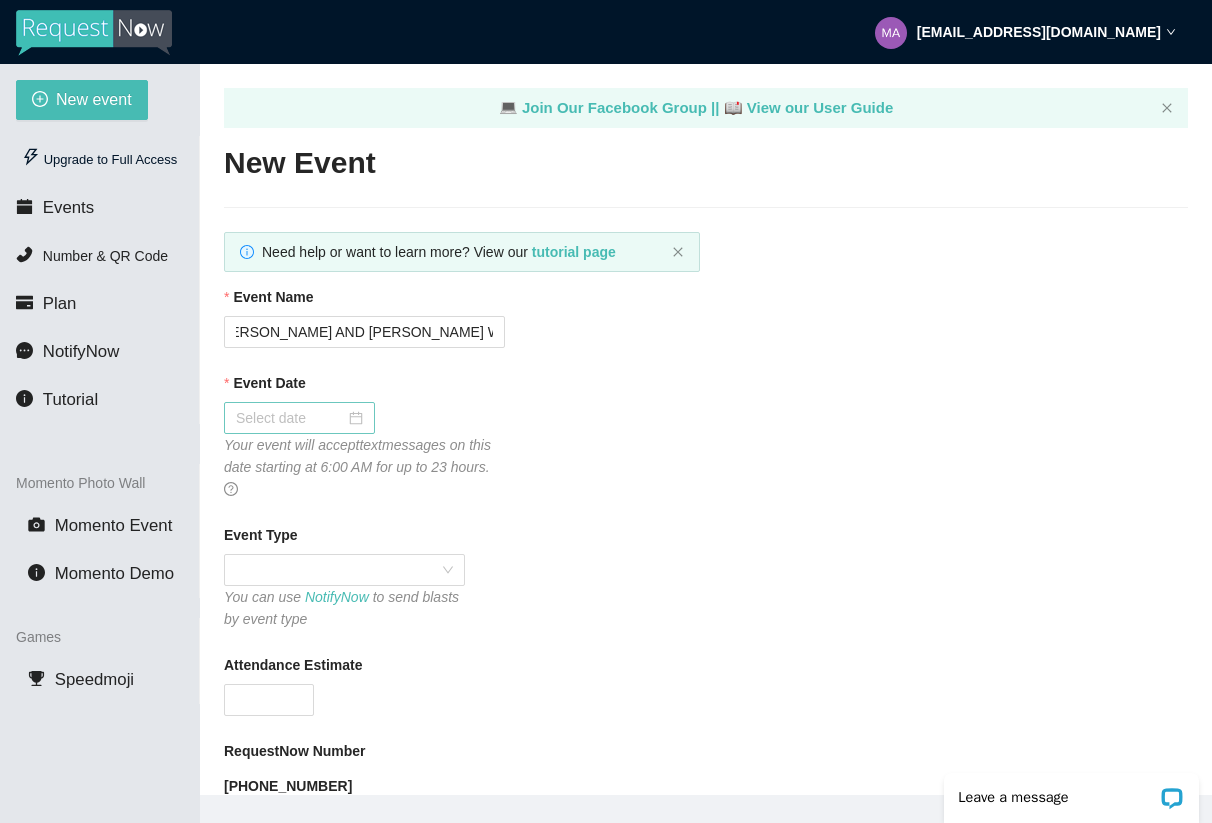 click at bounding box center (299, 418) 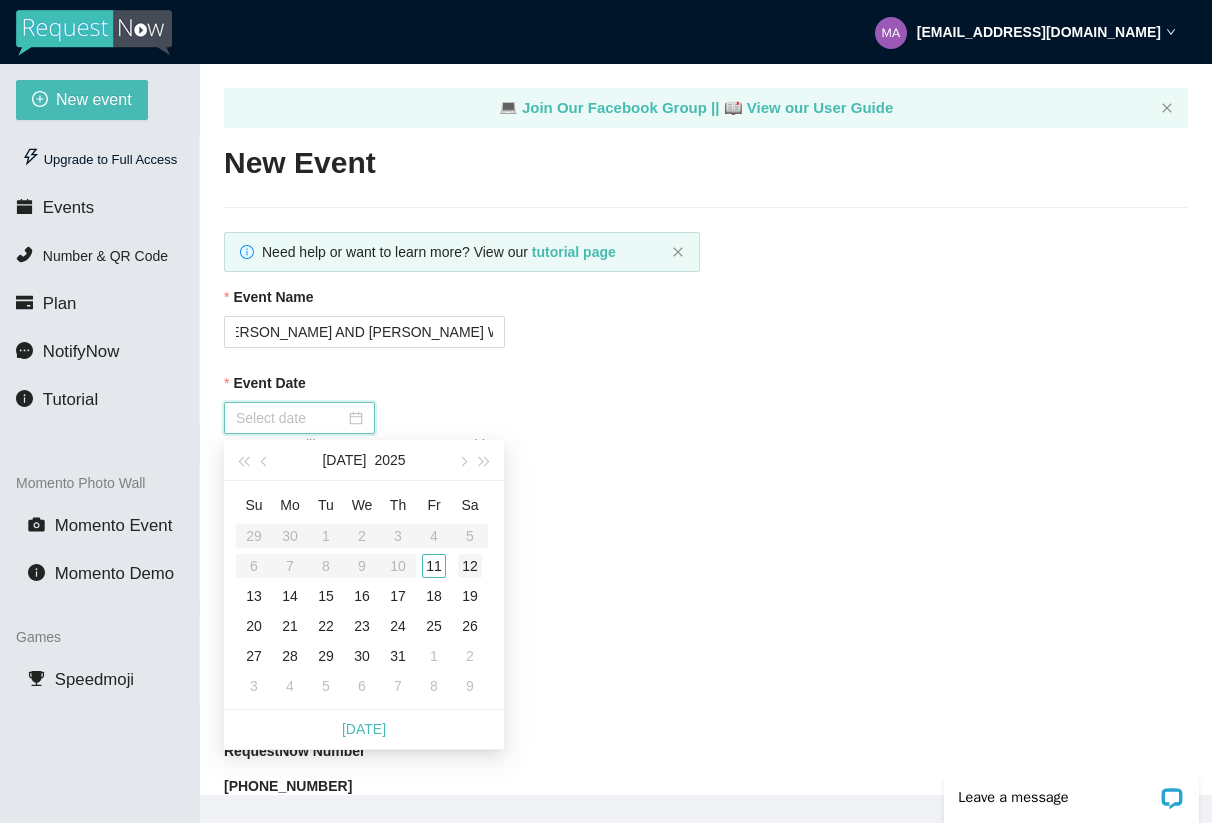 type on "07/12/2025" 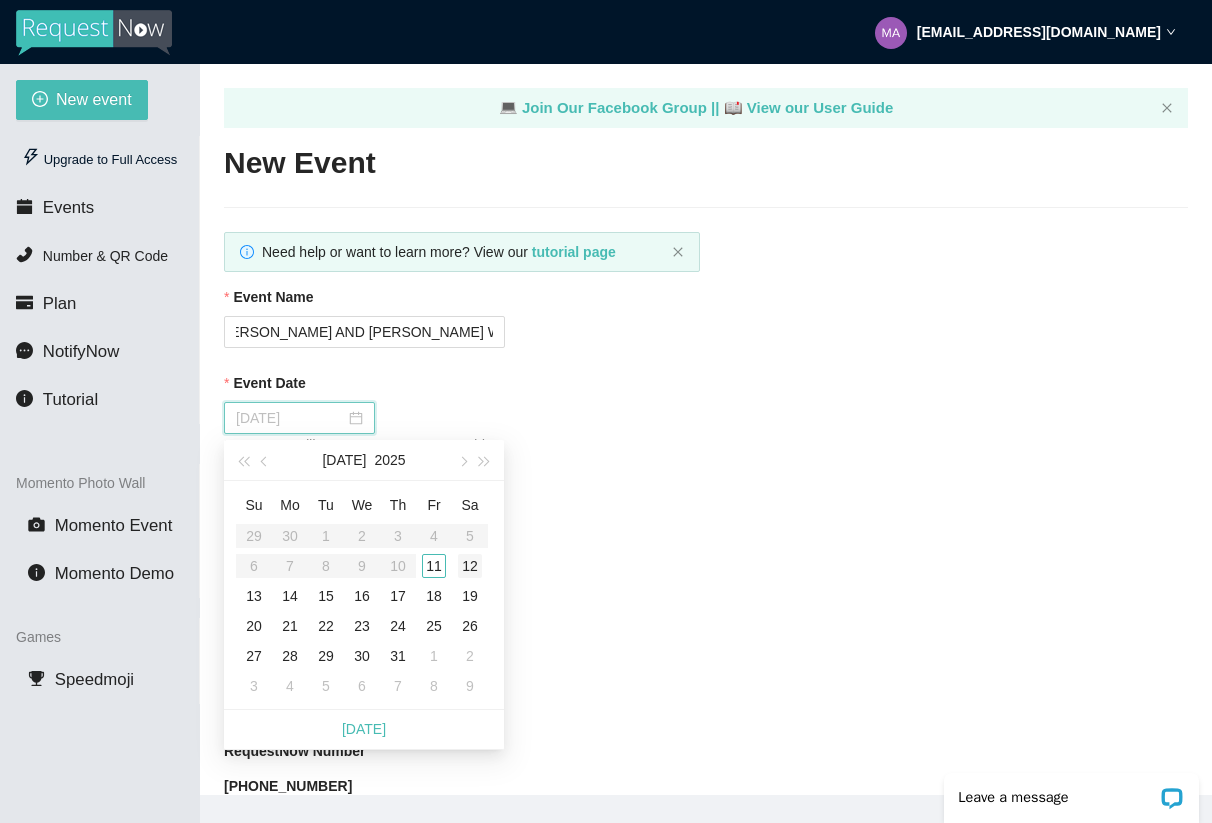 click on "12" at bounding box center [470, 566] 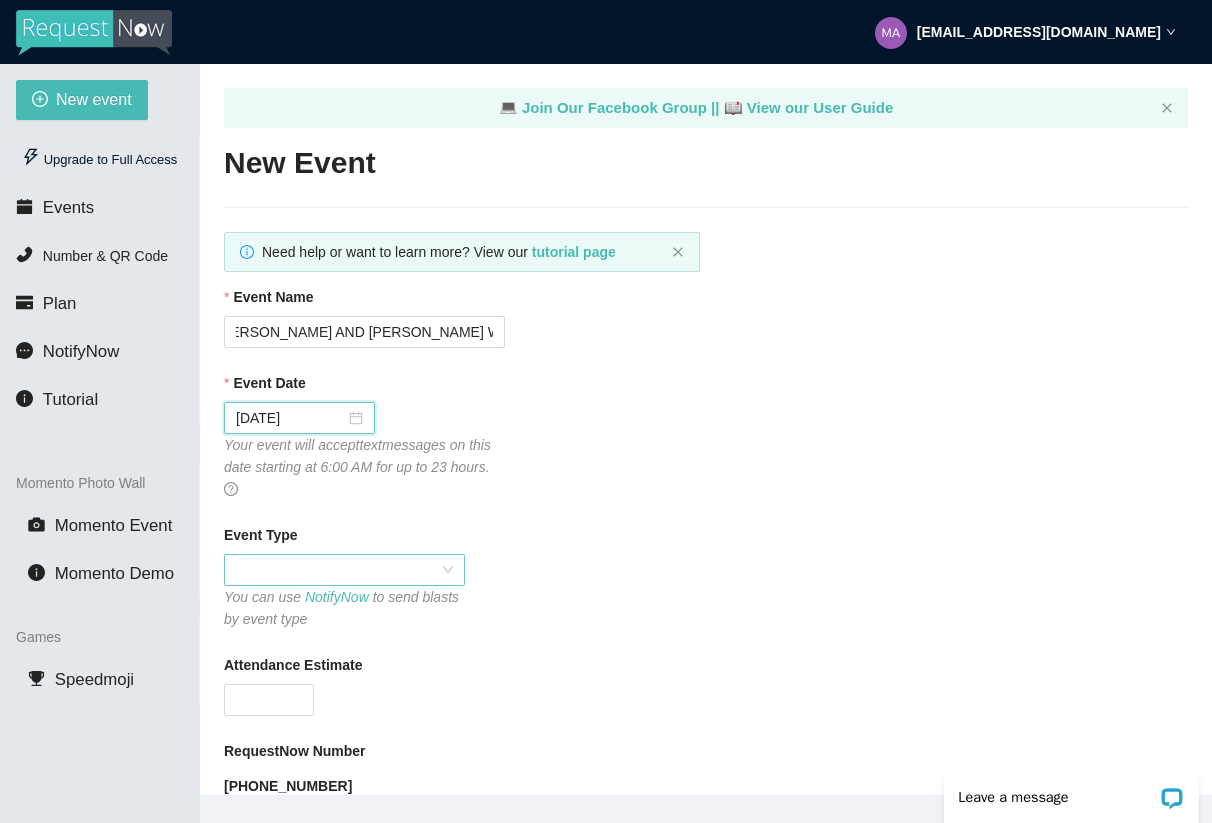 click at bounding box center [344, 570] 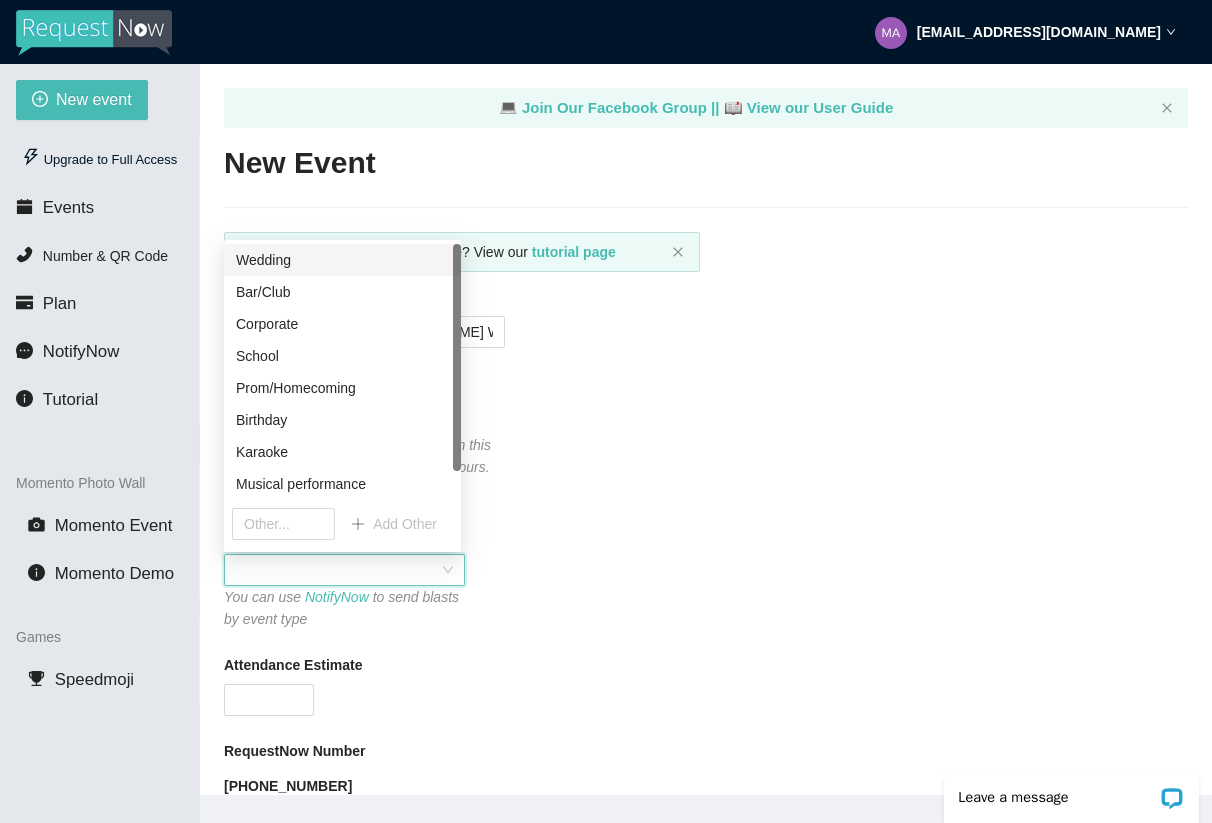 click on "Wedding" at bounding box center (342, 260) 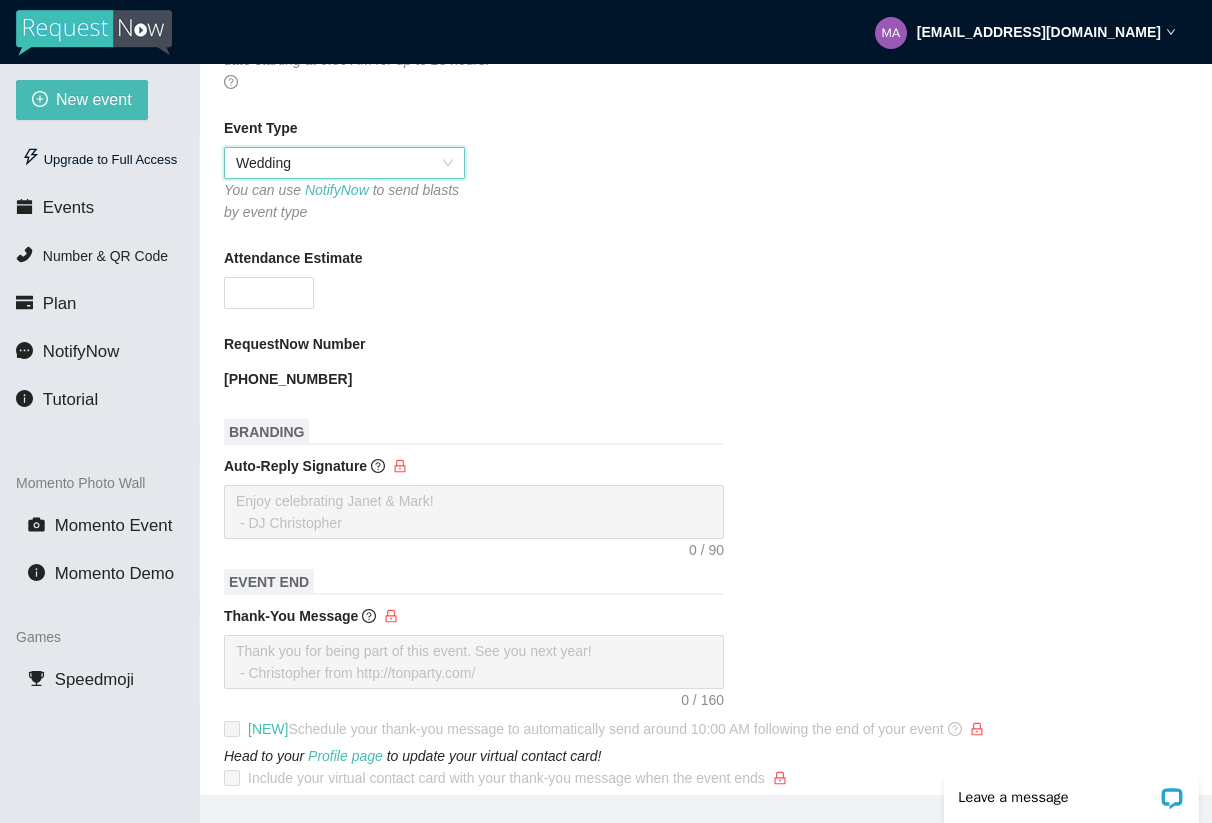 scroll, scrollTop: 228, scrollLeft: 0, axis: vertical 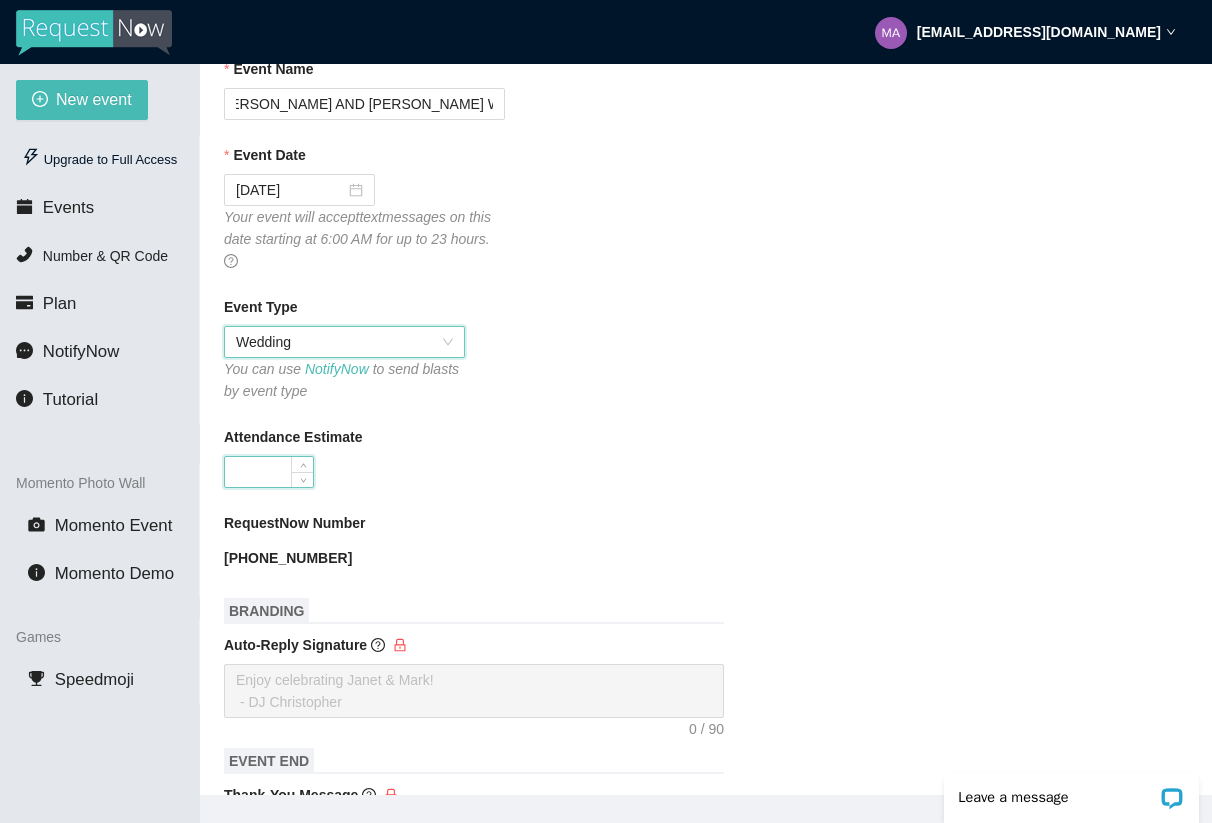 click on "Attendance Estimate" at bounding box center (269, 472) 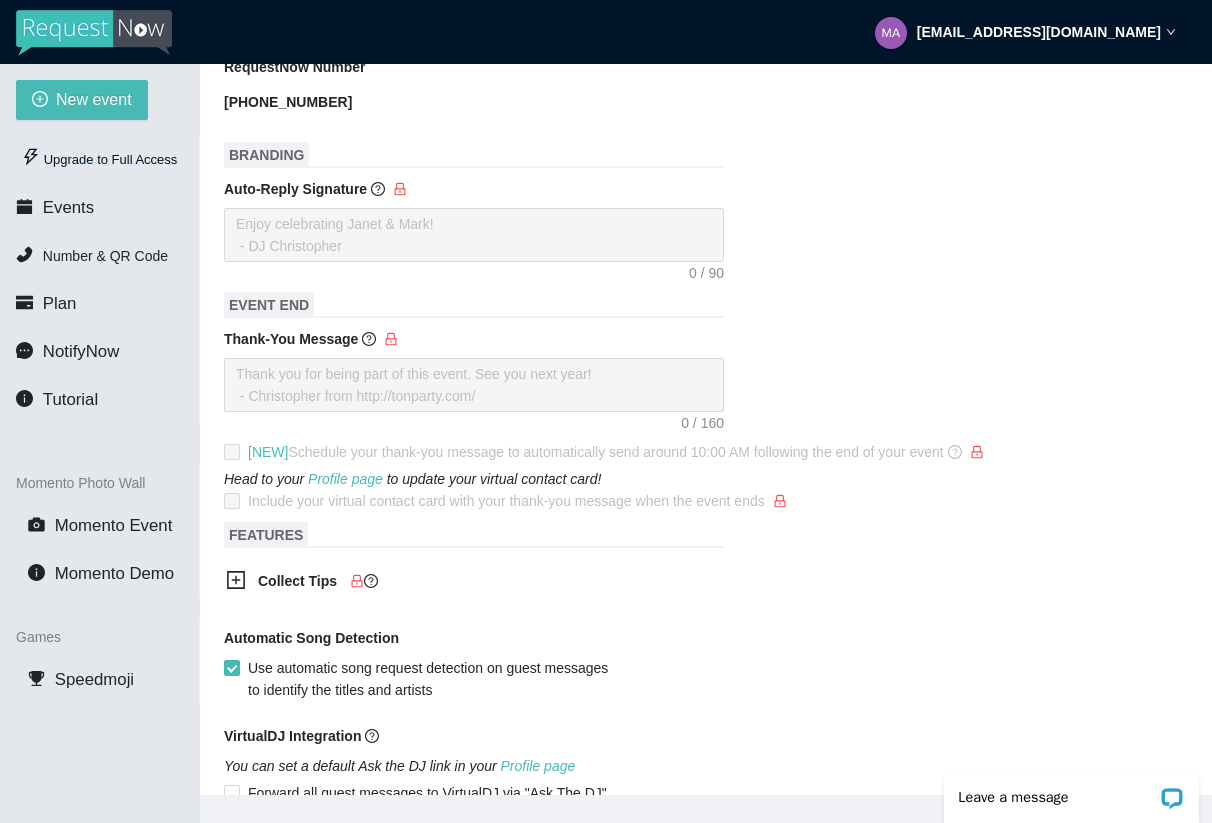 scroll, scrollTop: 901, scrollLeft: 0, axis: vertical 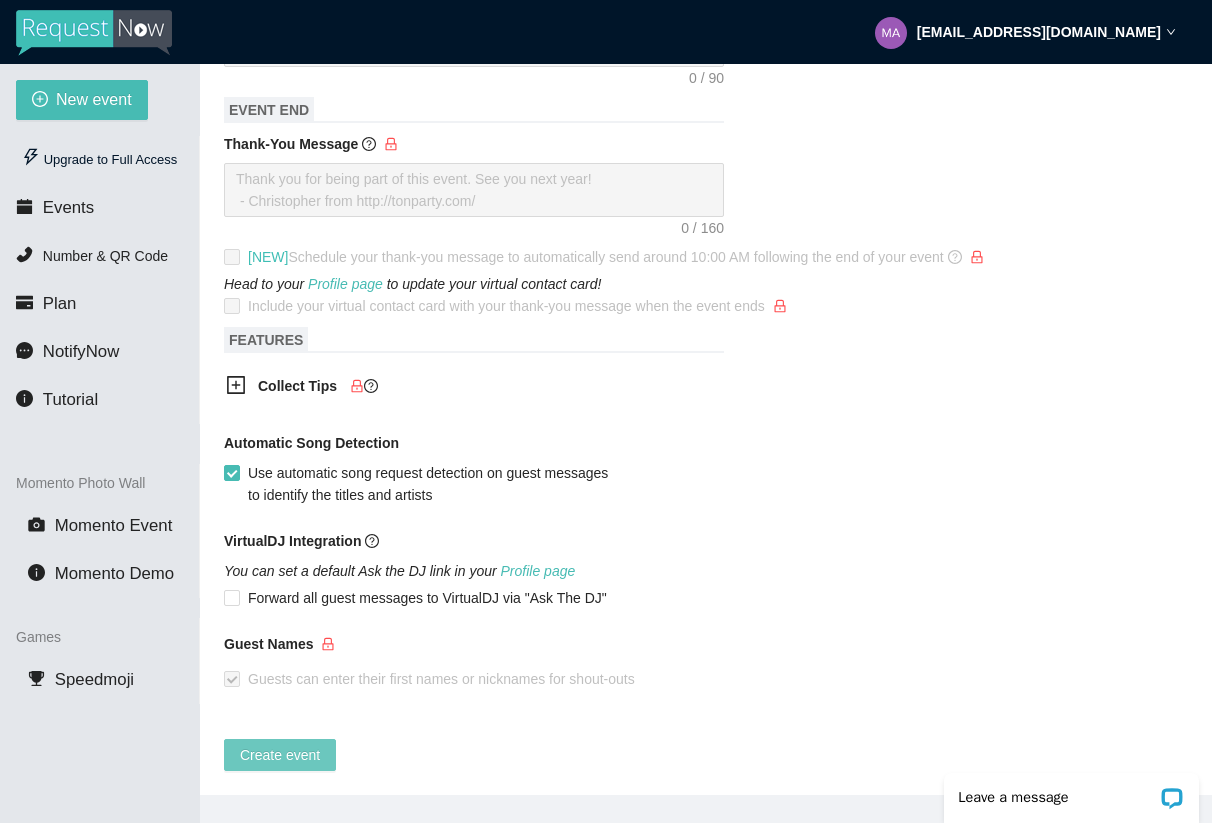type on "120" 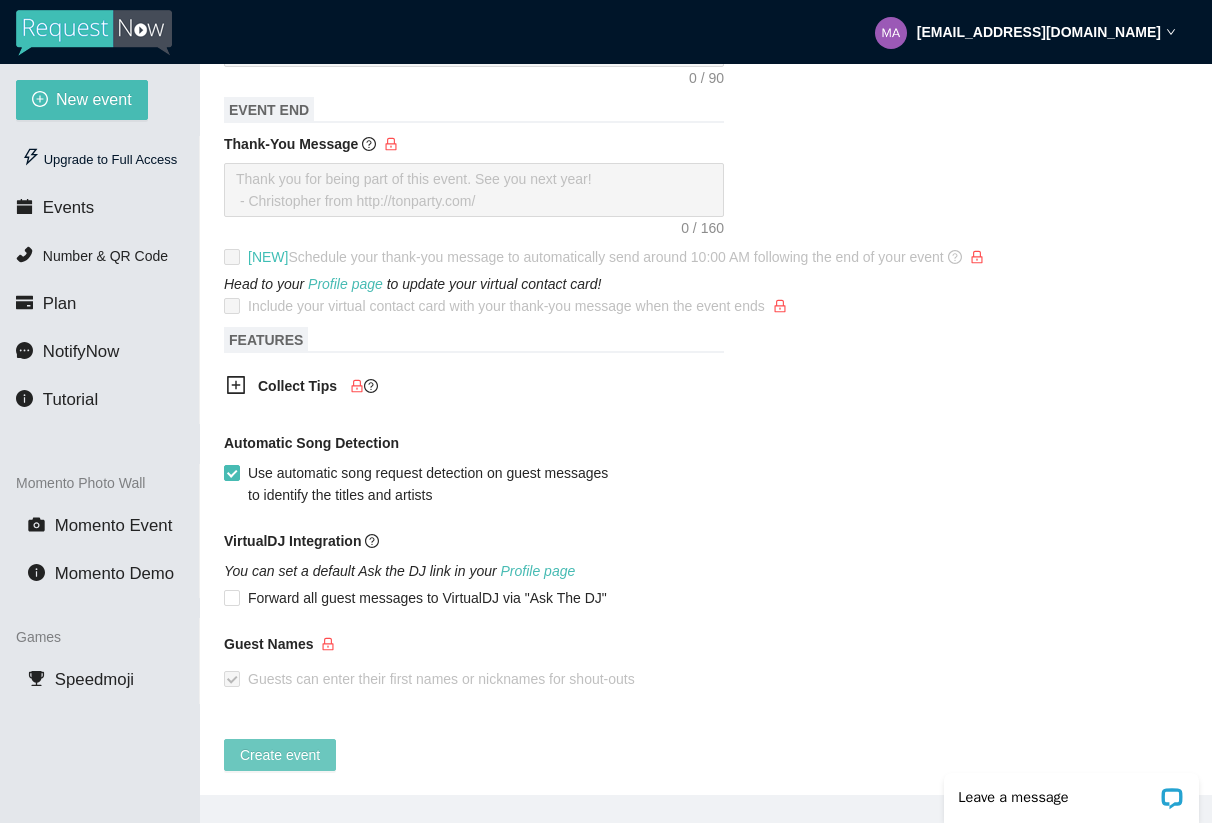 click on "Create event" at bounding box center [280, 755] 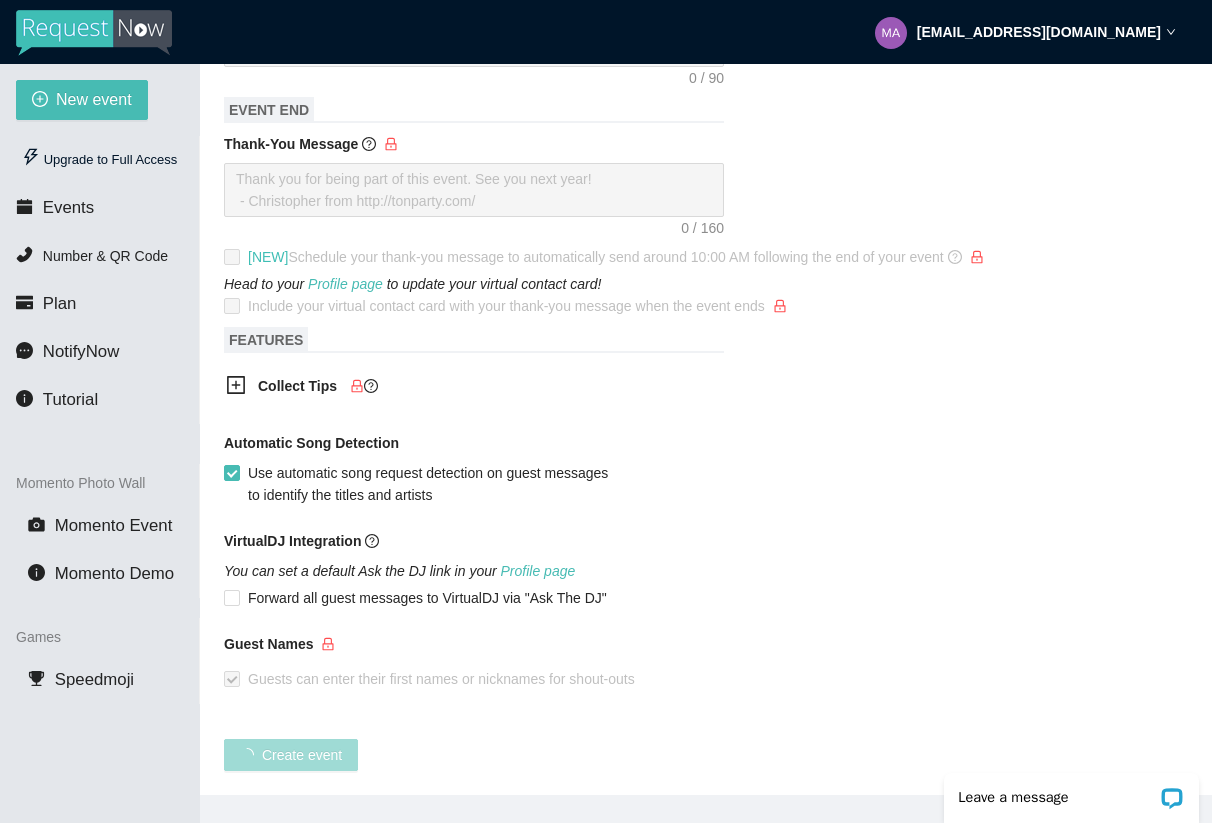 scroll, scrollTop: 300, scrollLeft: 0, axis: vertical 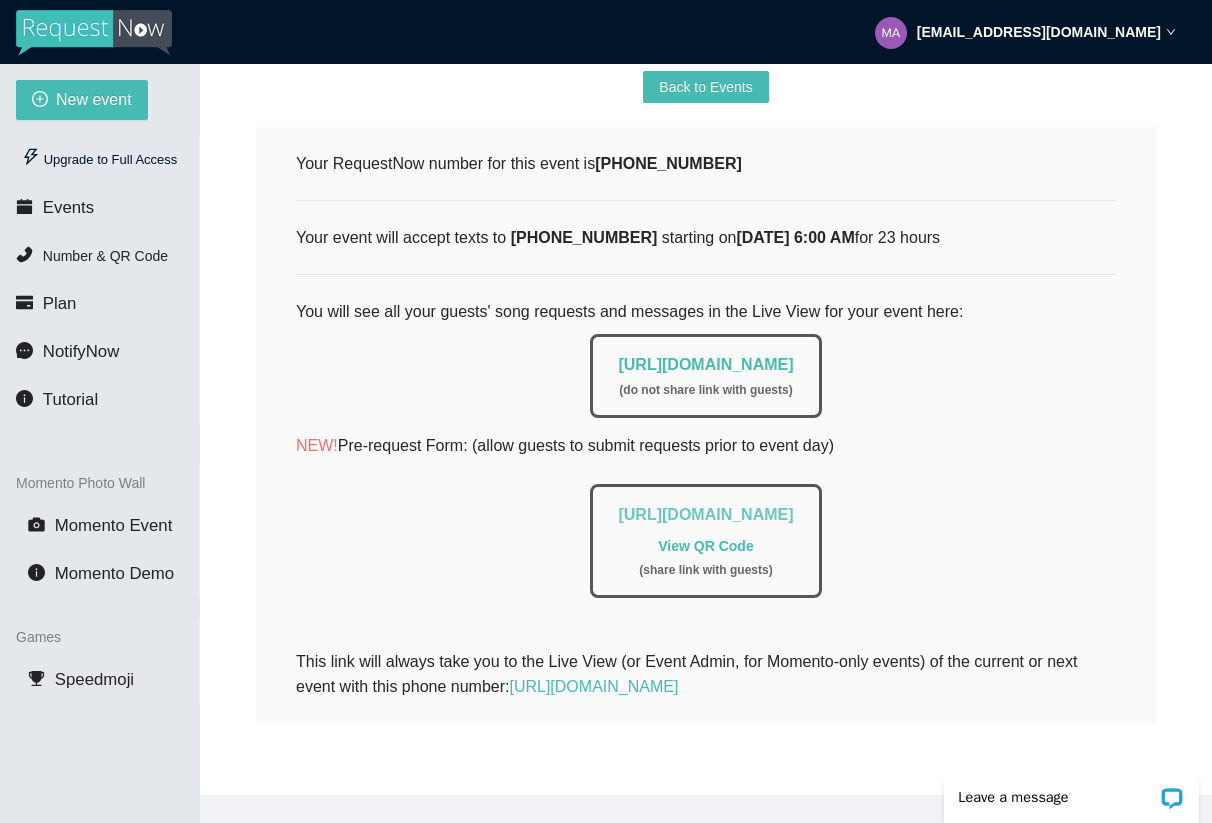 click on "https://app.requestnow.io/add-requests/8cec64e4-7a91-4117-a589-e51c68befb8d" at bounding box center (705, 514) 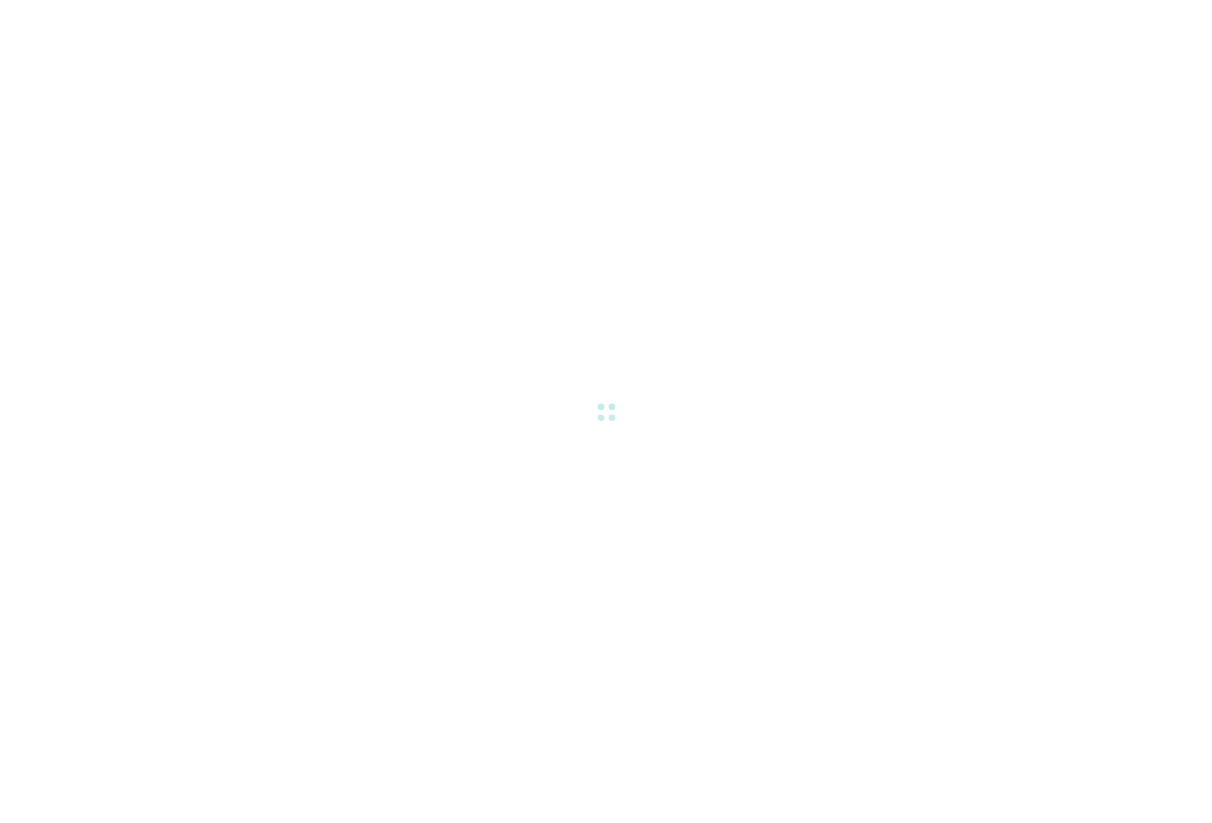 scroll, scrollTop: 0, scrollLeft: 0, axis: both 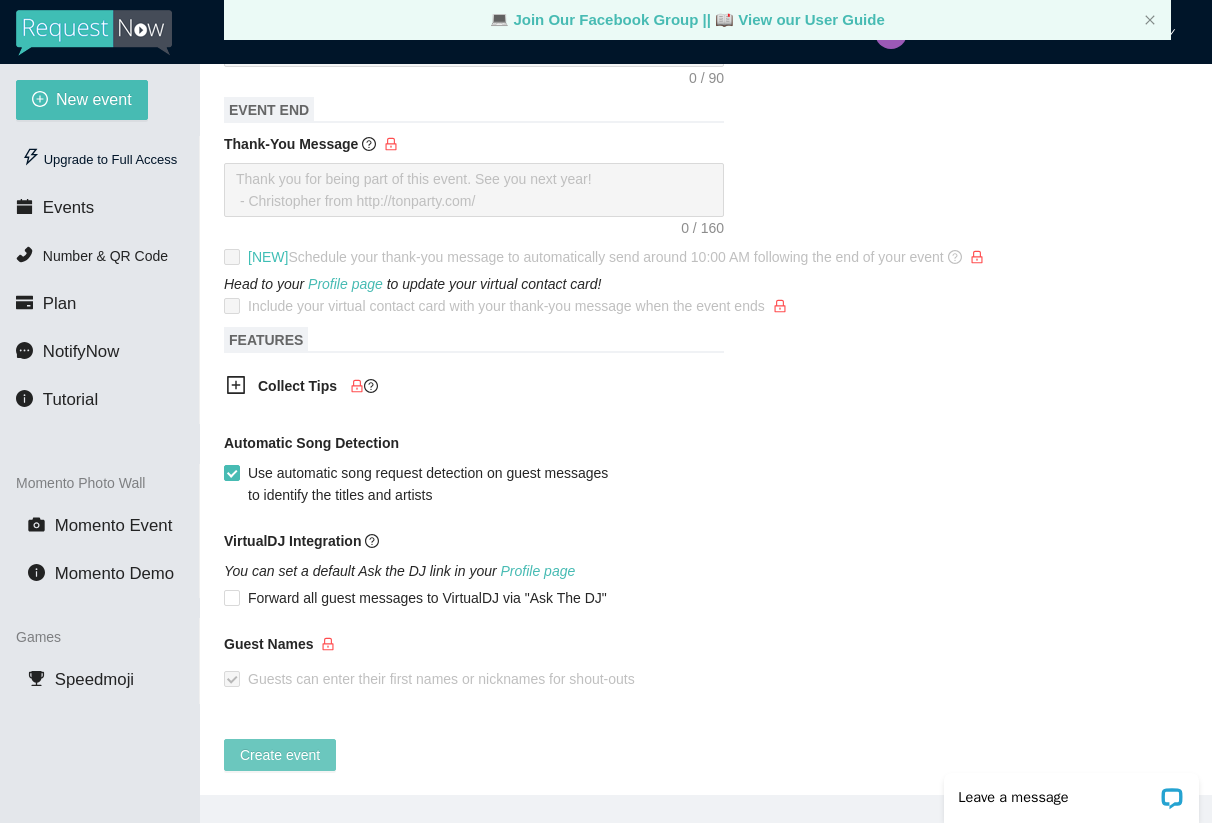 click on "Create event" at bounding box center (280, 755) 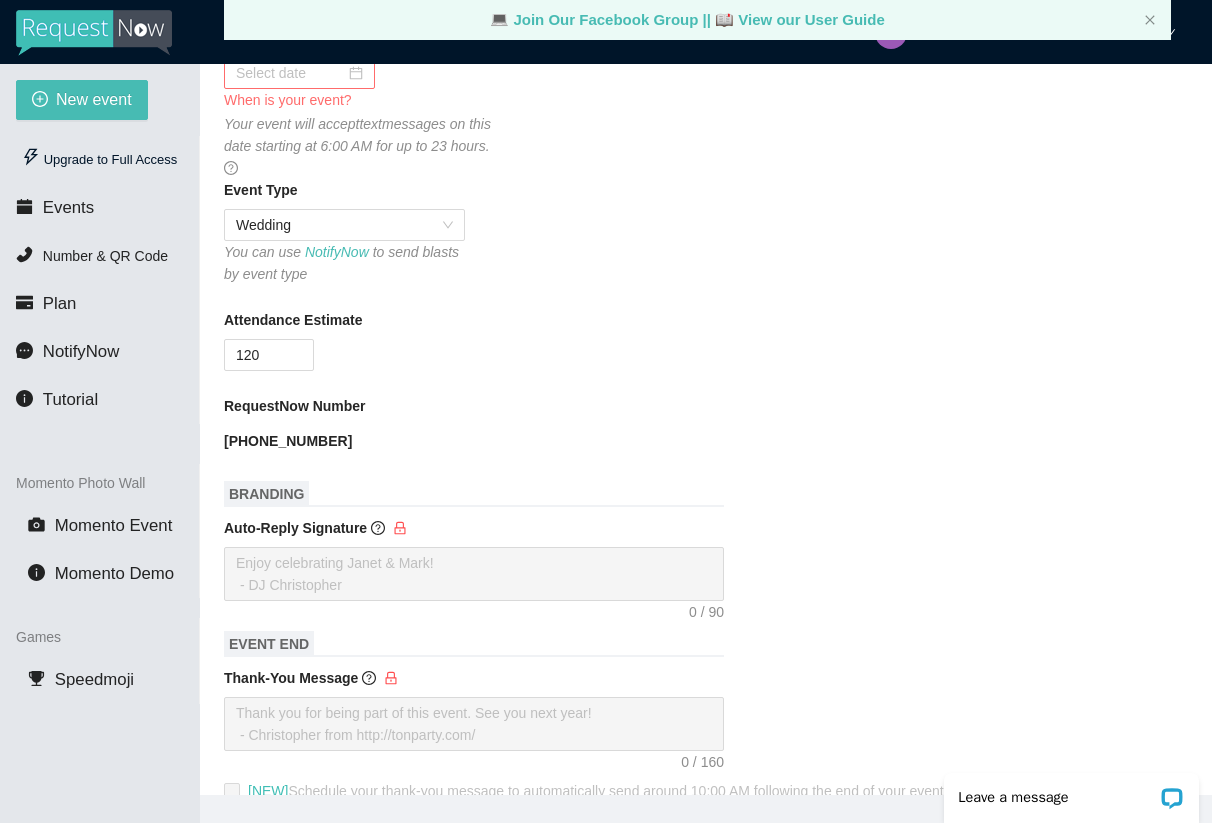 scroll, scrollTop: 0, scrollLeft: 0, axis: both 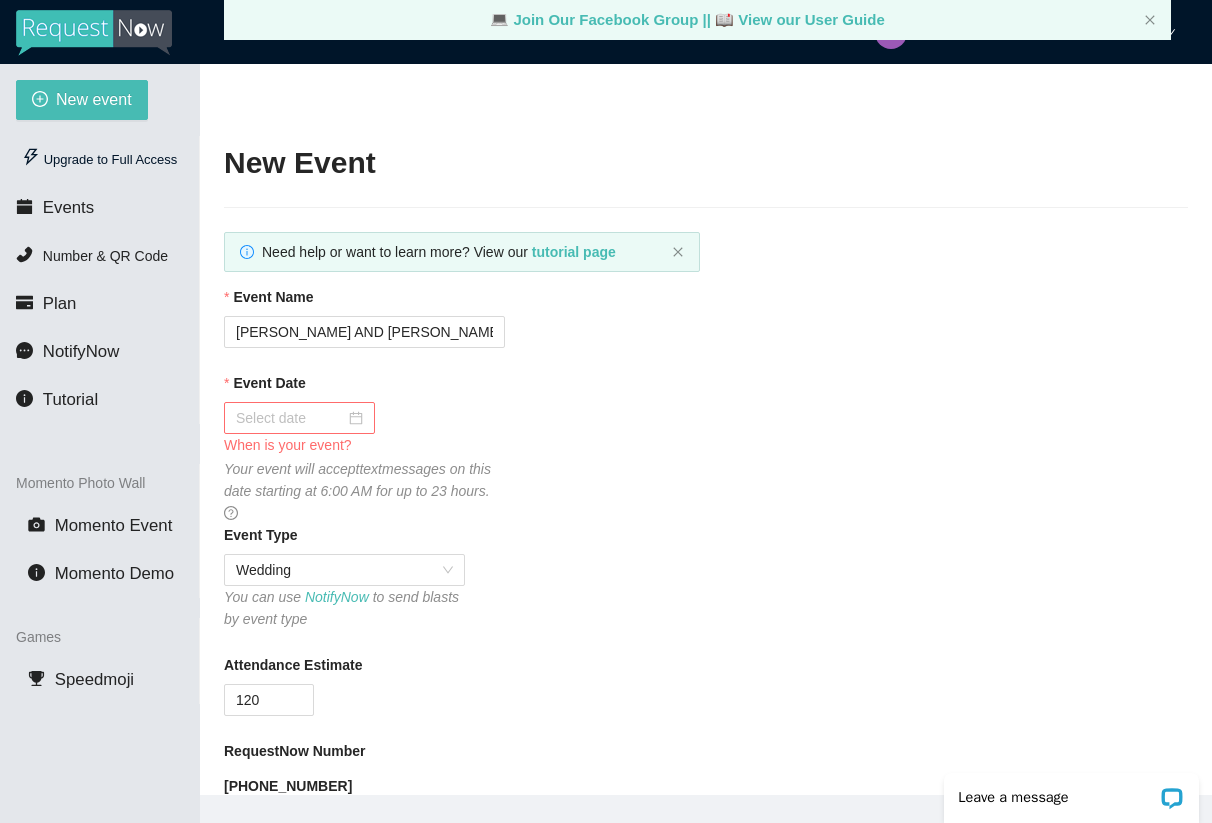 click at bounding box center (299, 418) 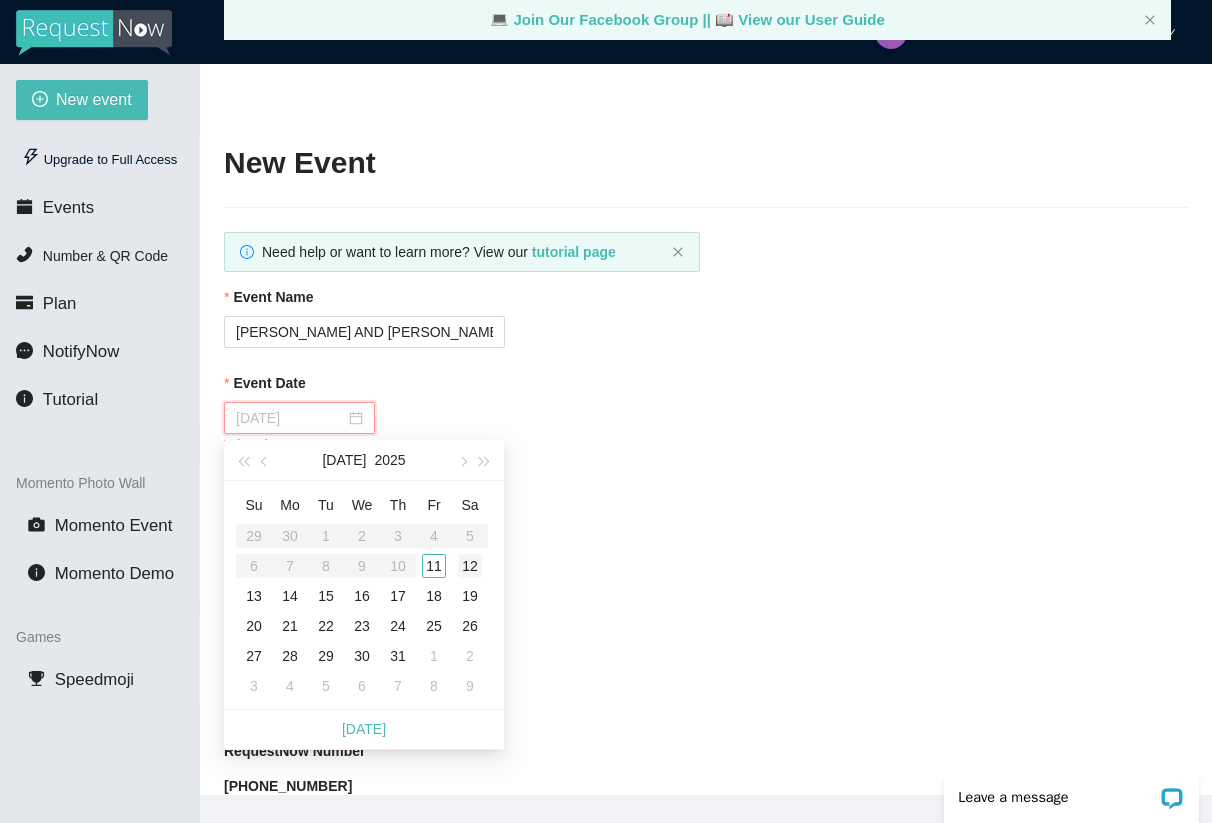 type on "[DATE]" 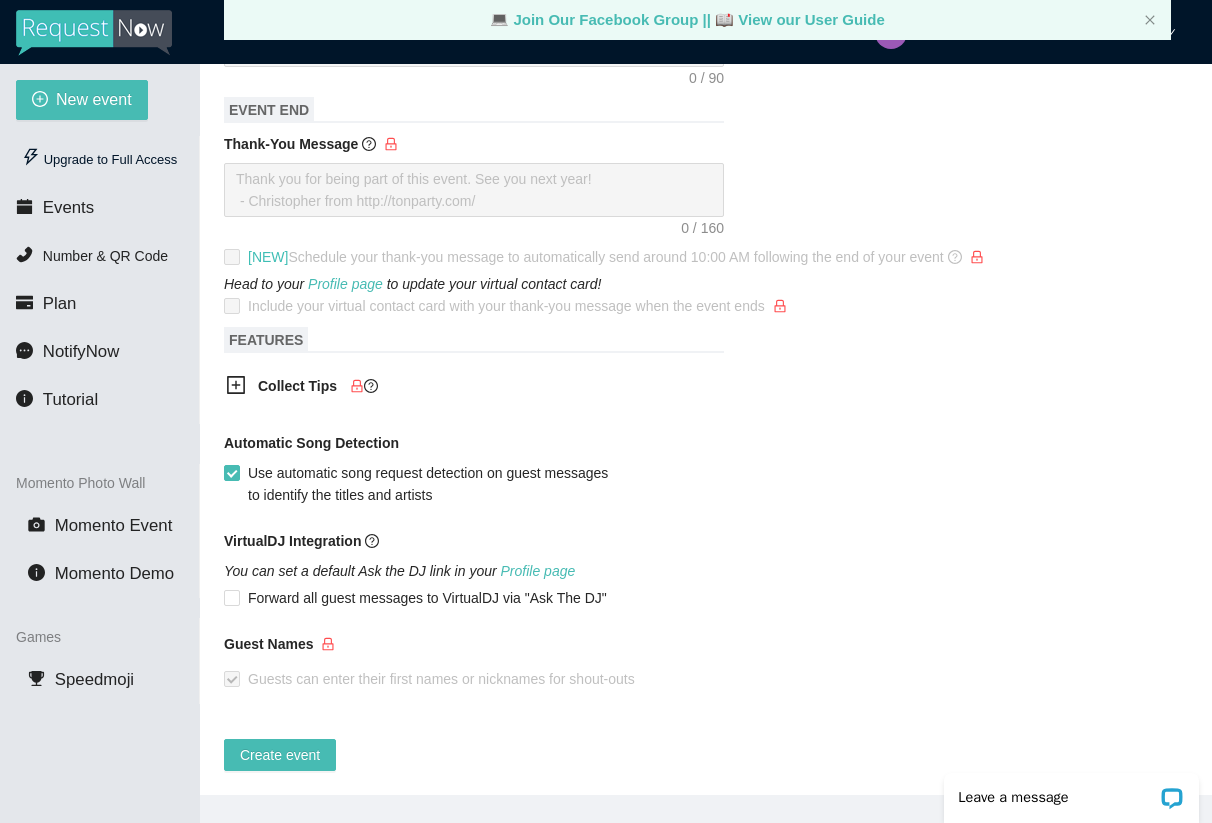scroll, scrollTop: 901, scrollLeft: 0, axis: vertical 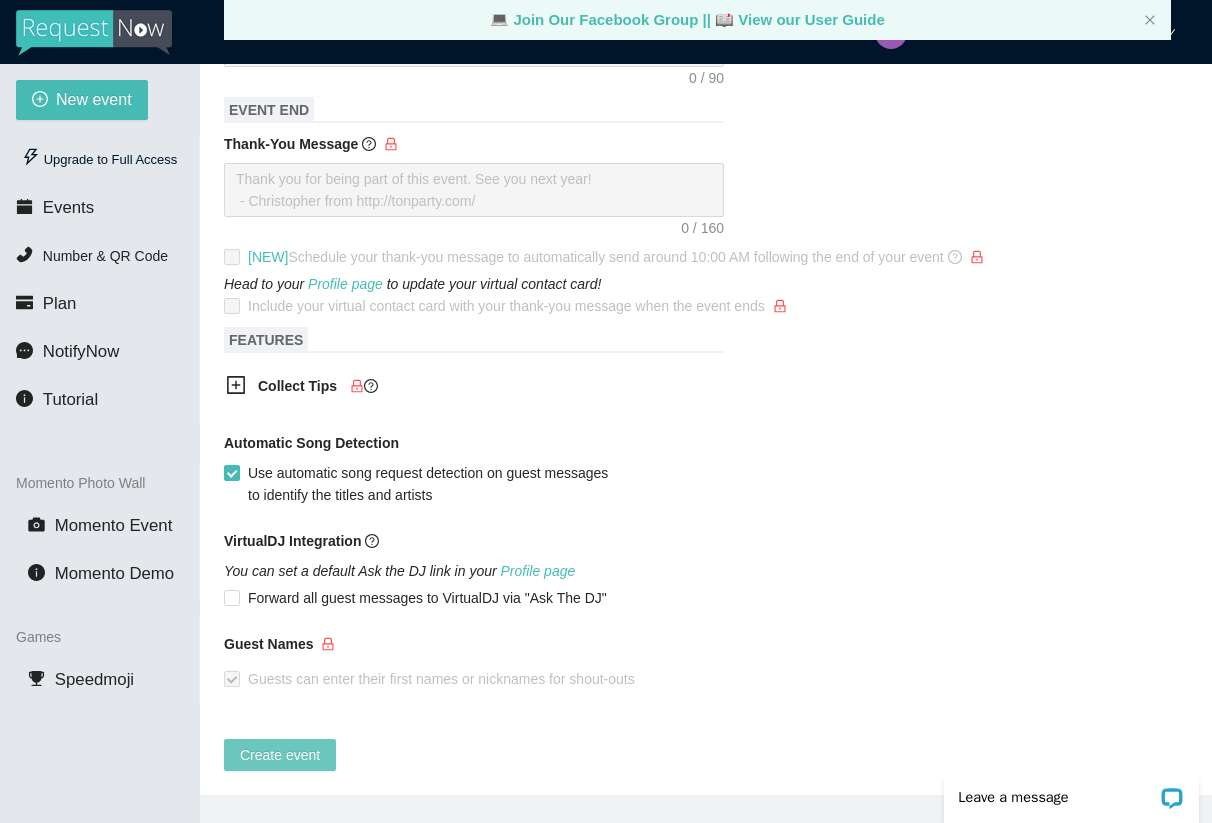 click on "Create event" at bounding box center (280, 755) 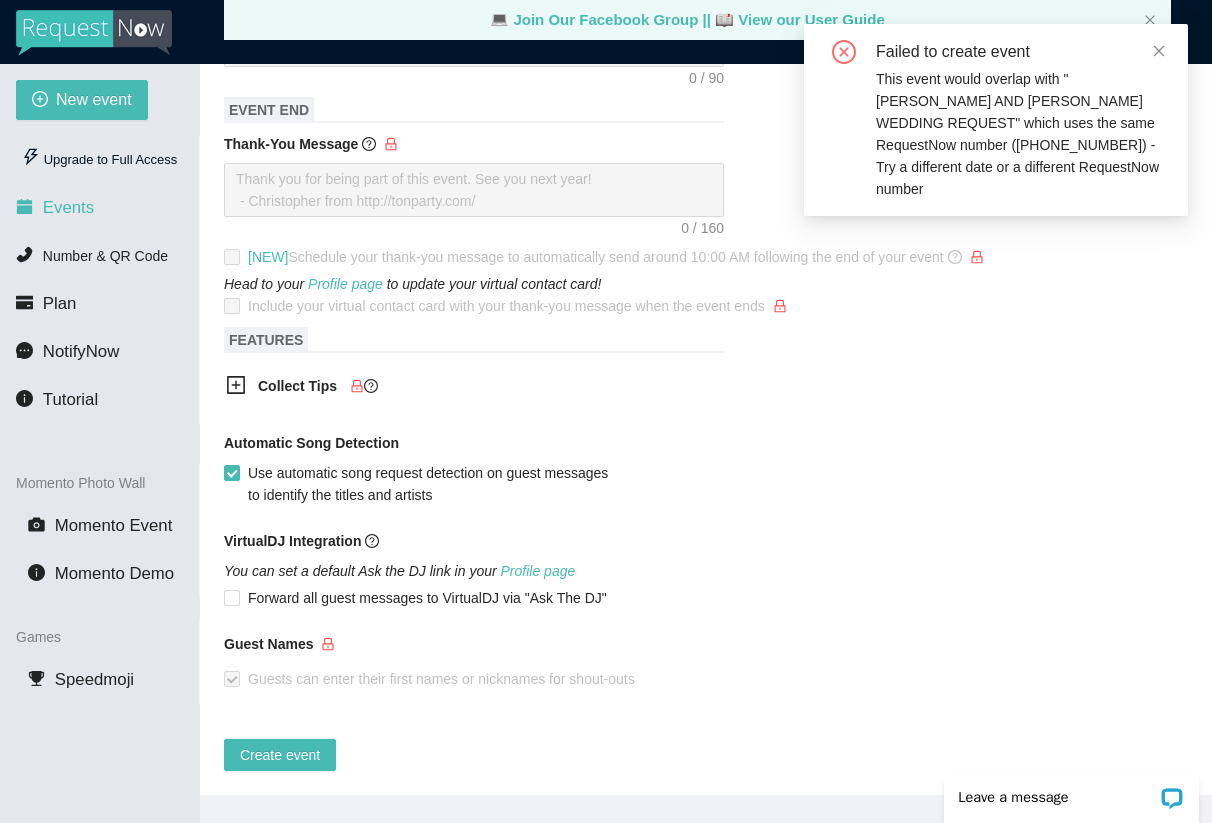 click on "Events" at bounding box center (68, 207) 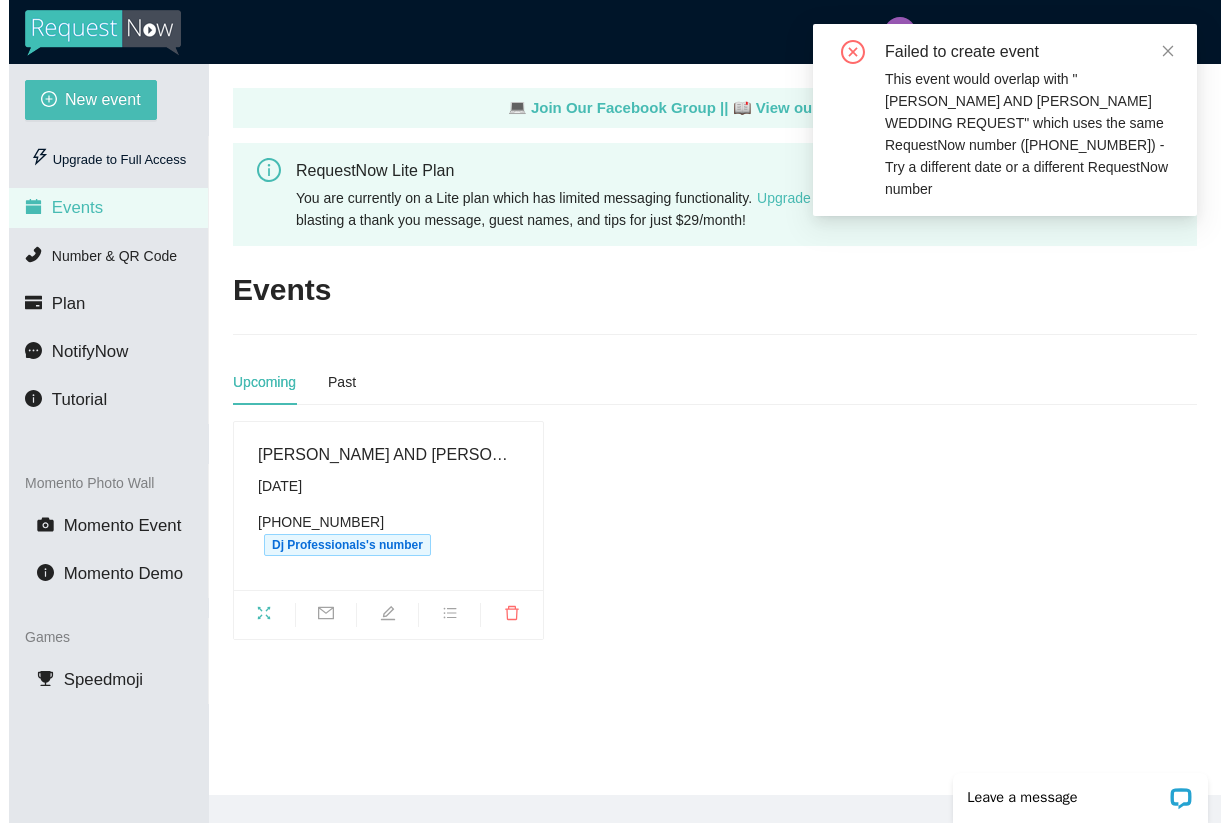 scroll, scrollTop: 0, scrollLeft: 0, axis: both 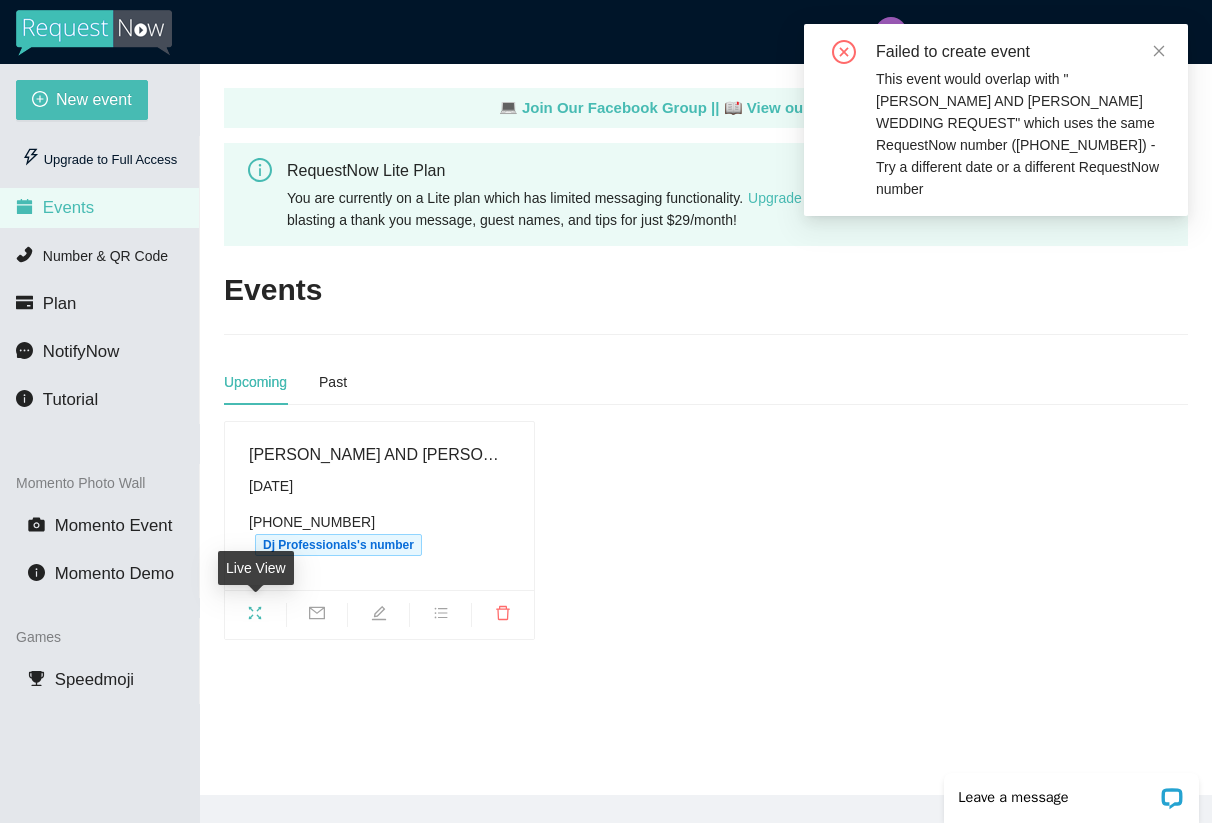 click 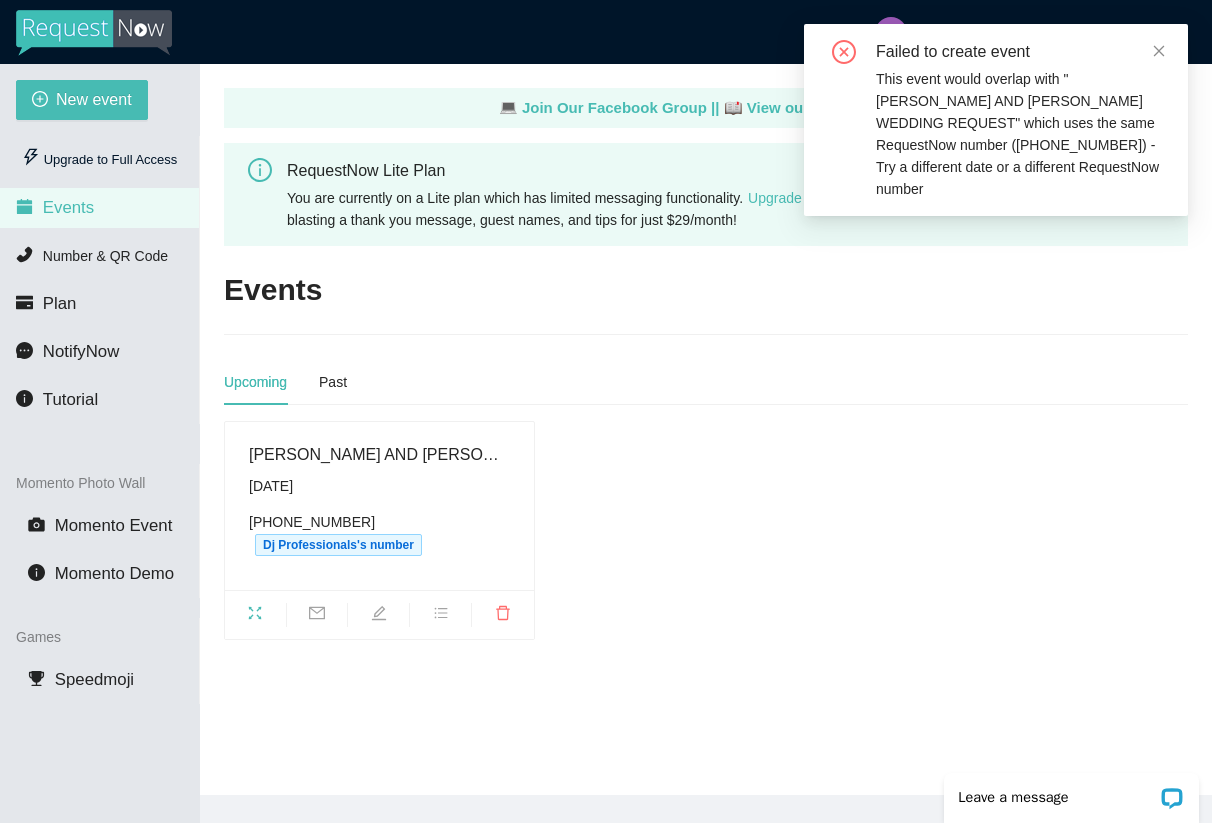 scroll, scrollTop: 0, scrollLeft: 0, axis: both 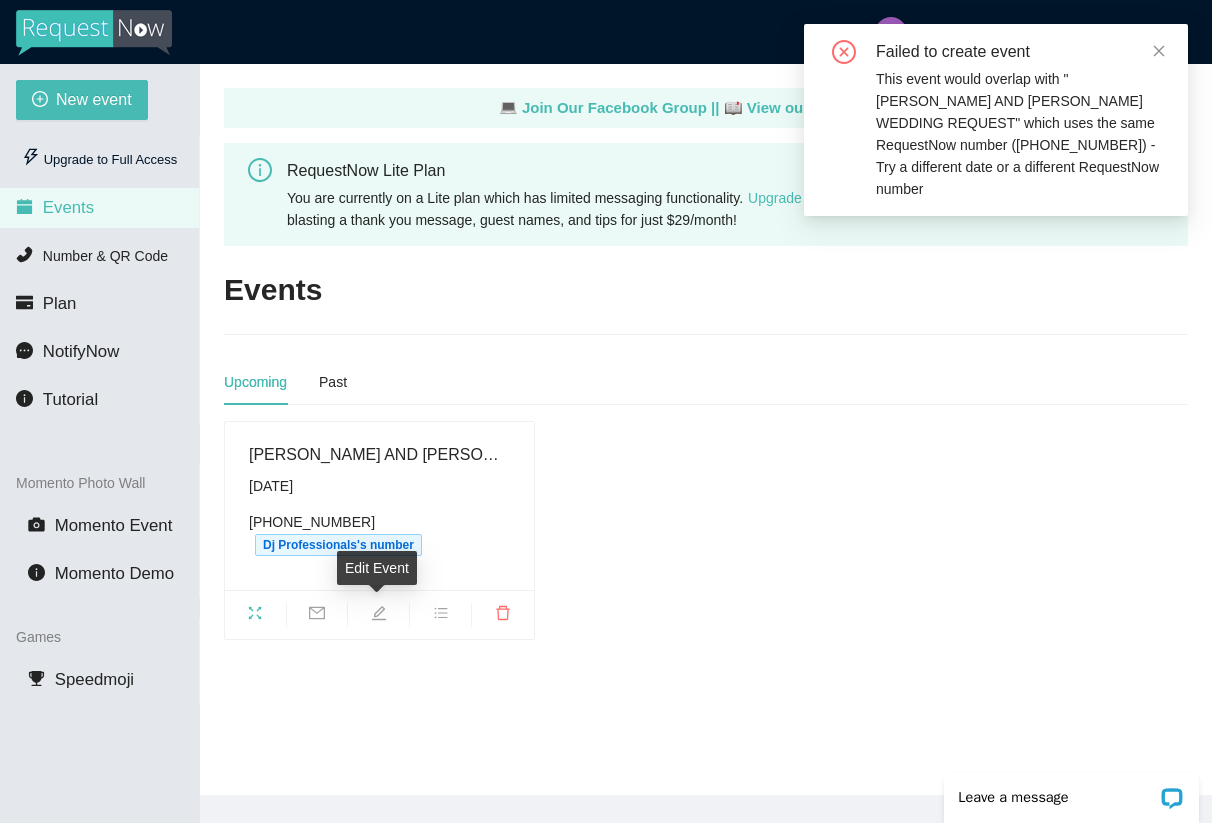 click 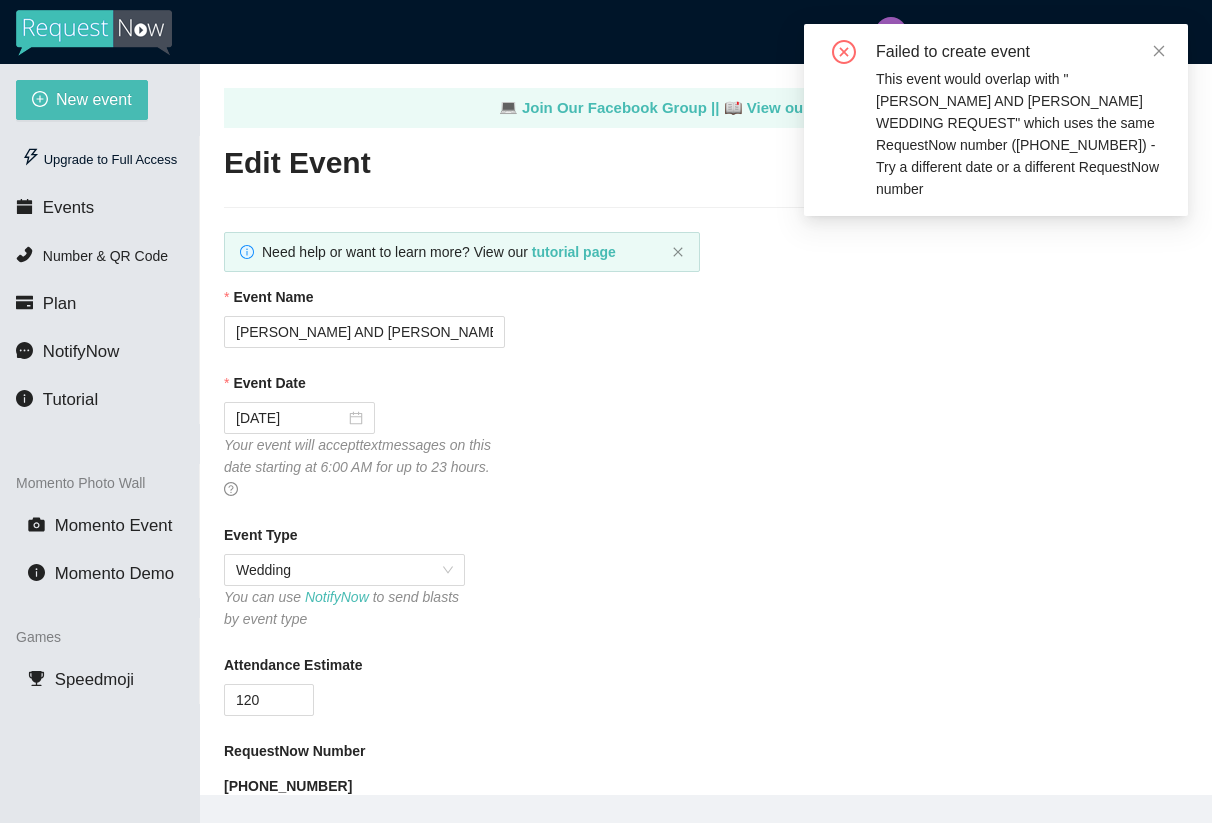 type on "[URL][DOMAIN_NAME]" 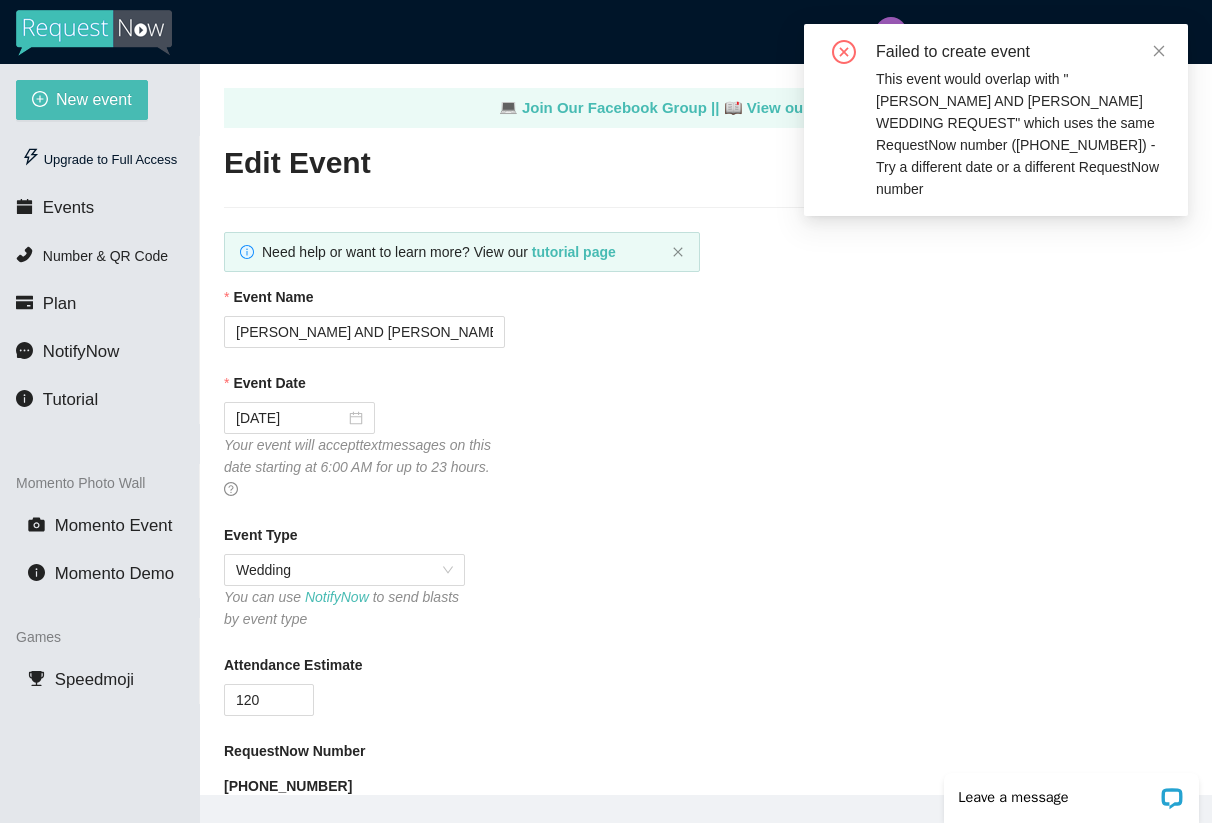 scroll, scrollTop: 0, scrollLeft: 0, axis: both 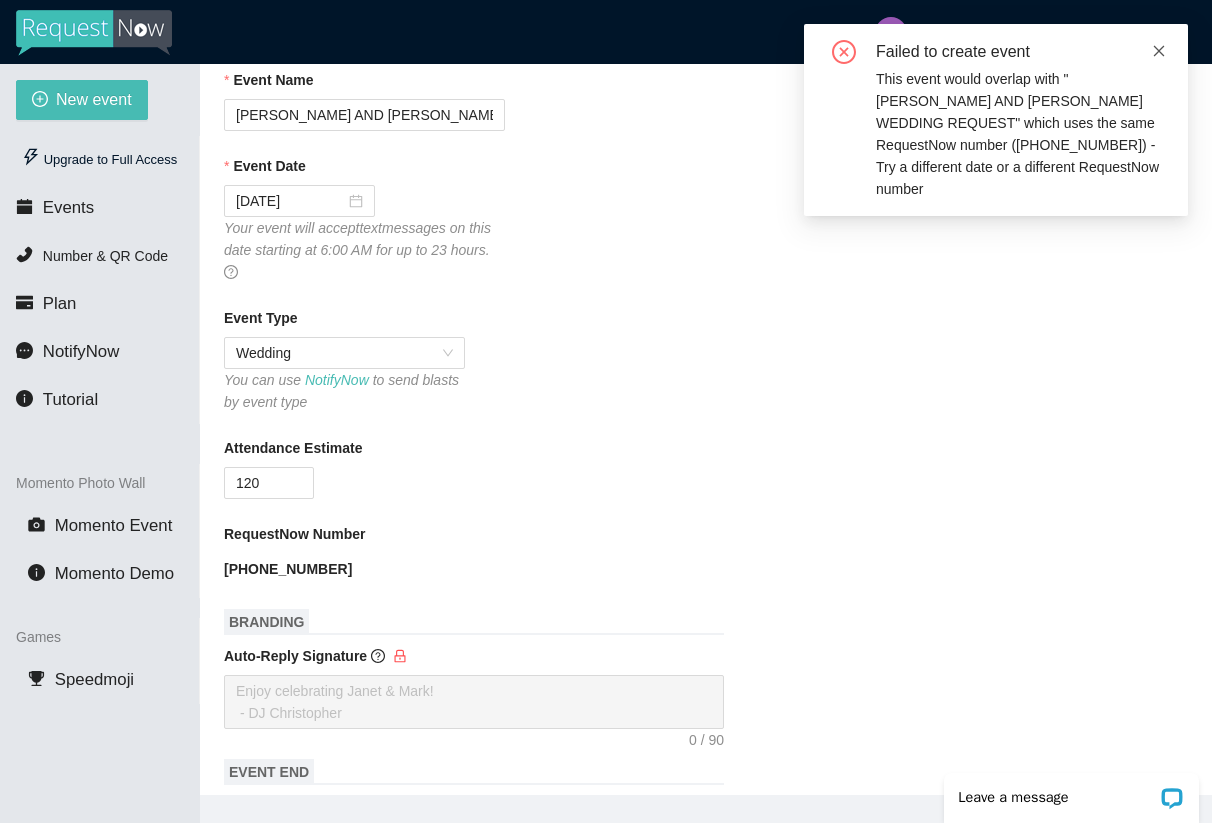 click 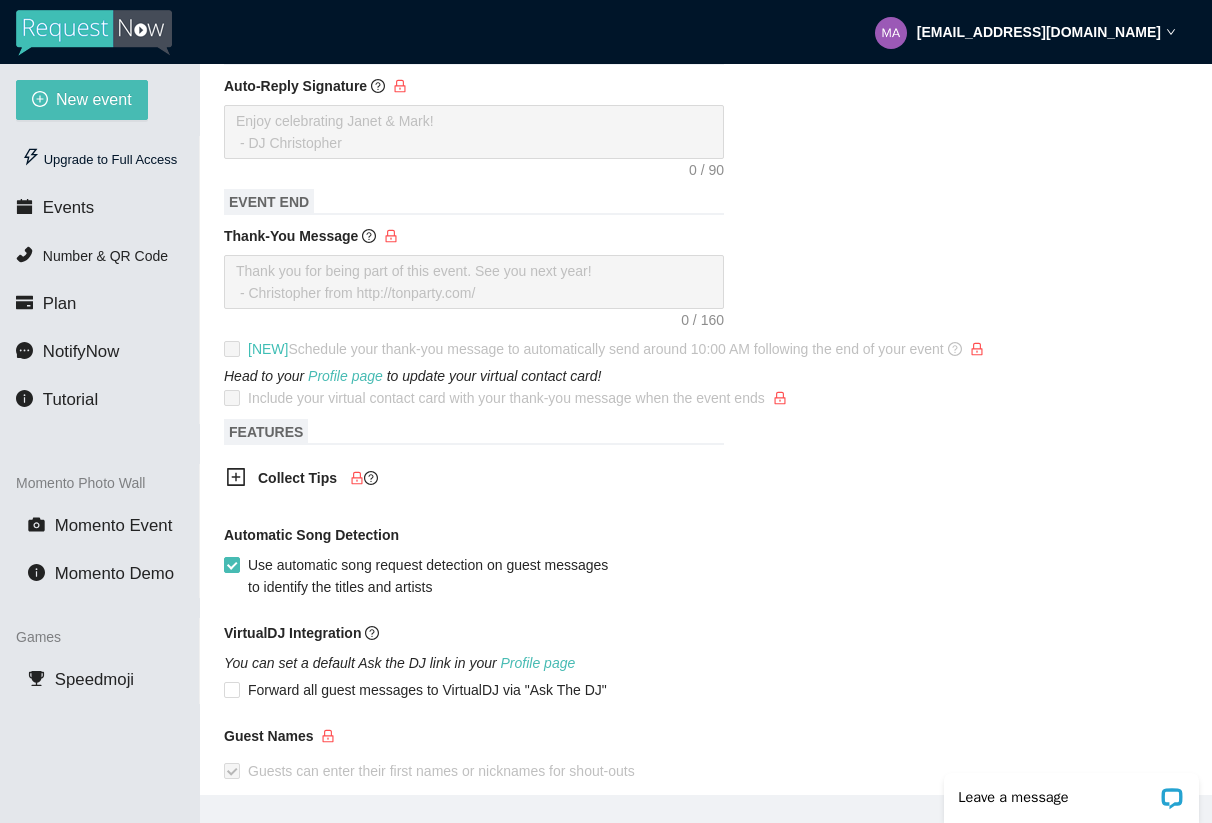 scroll, scrollTop: 0, scrollLeft: 0, axis: both 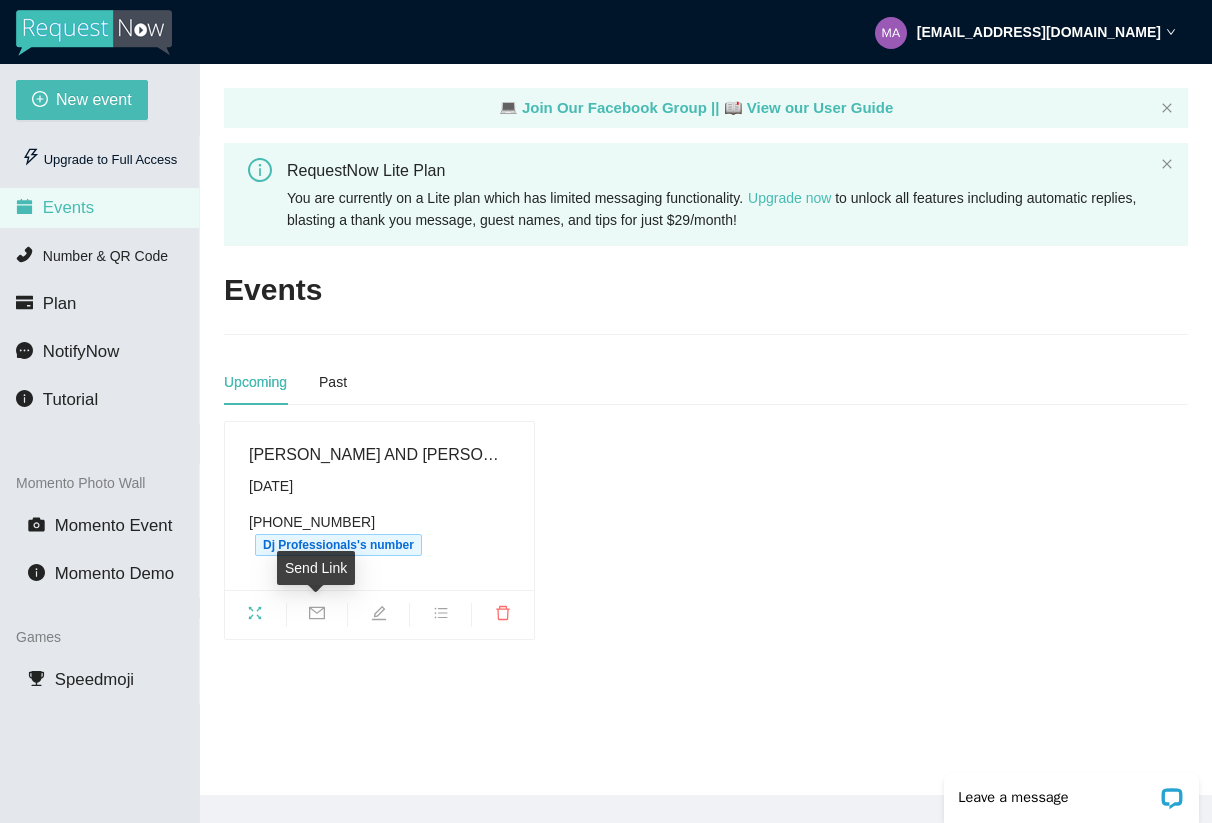 click 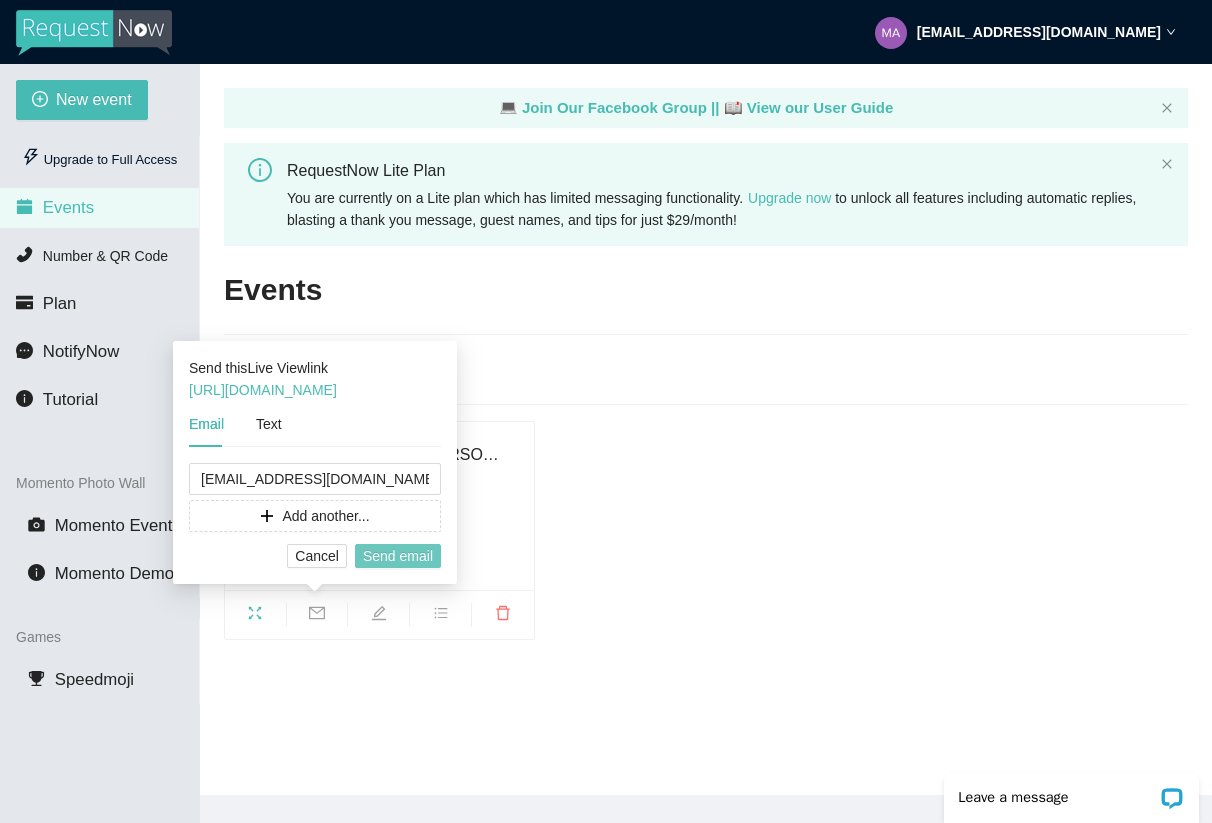 click on "Send email" at bounding box center (398, 556) 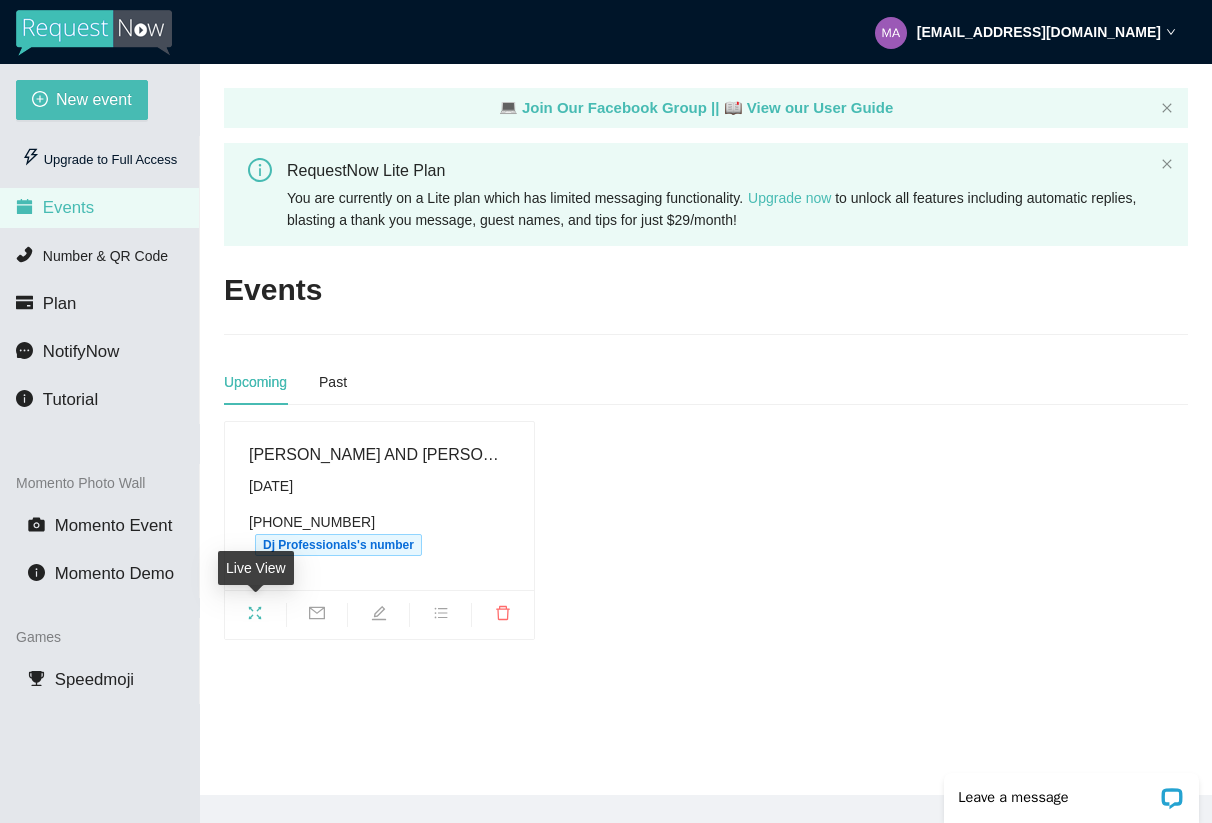 click 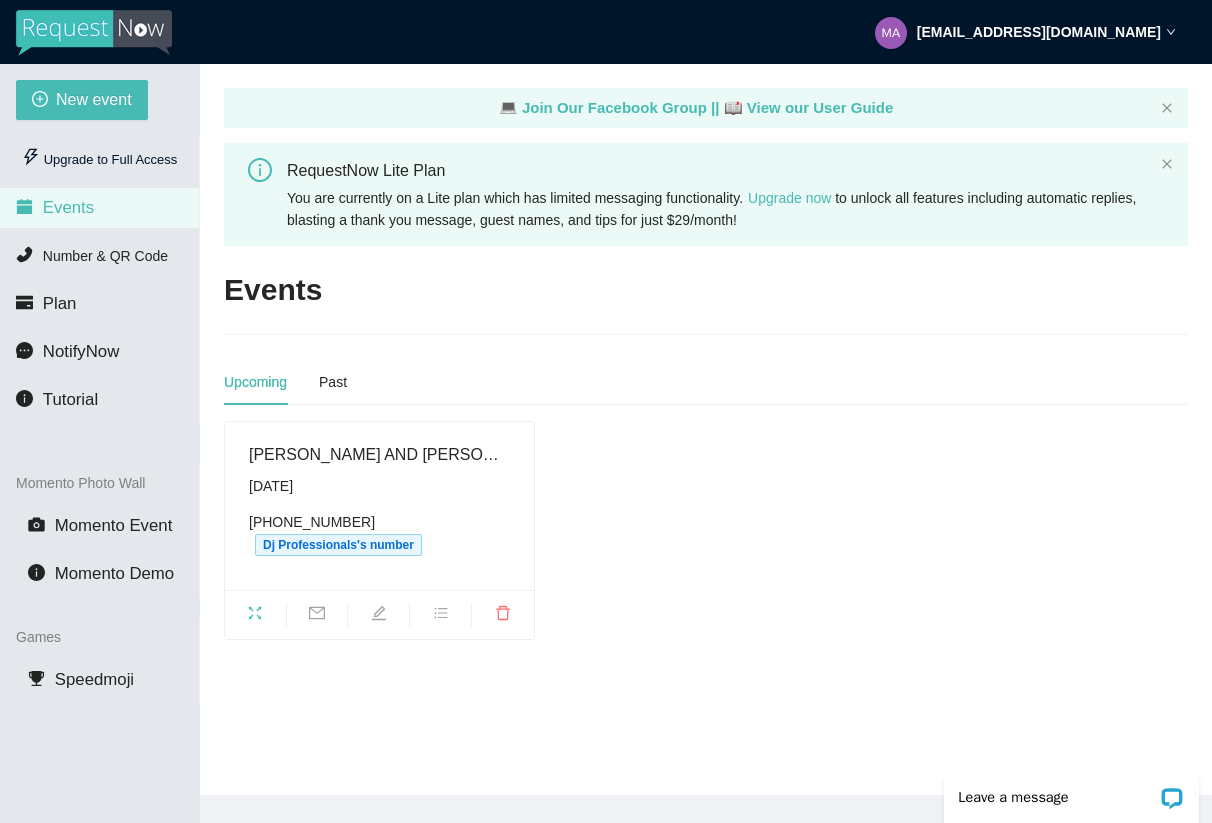 scroll, scrollTop: 0, scrollLeft: 0, axis: both 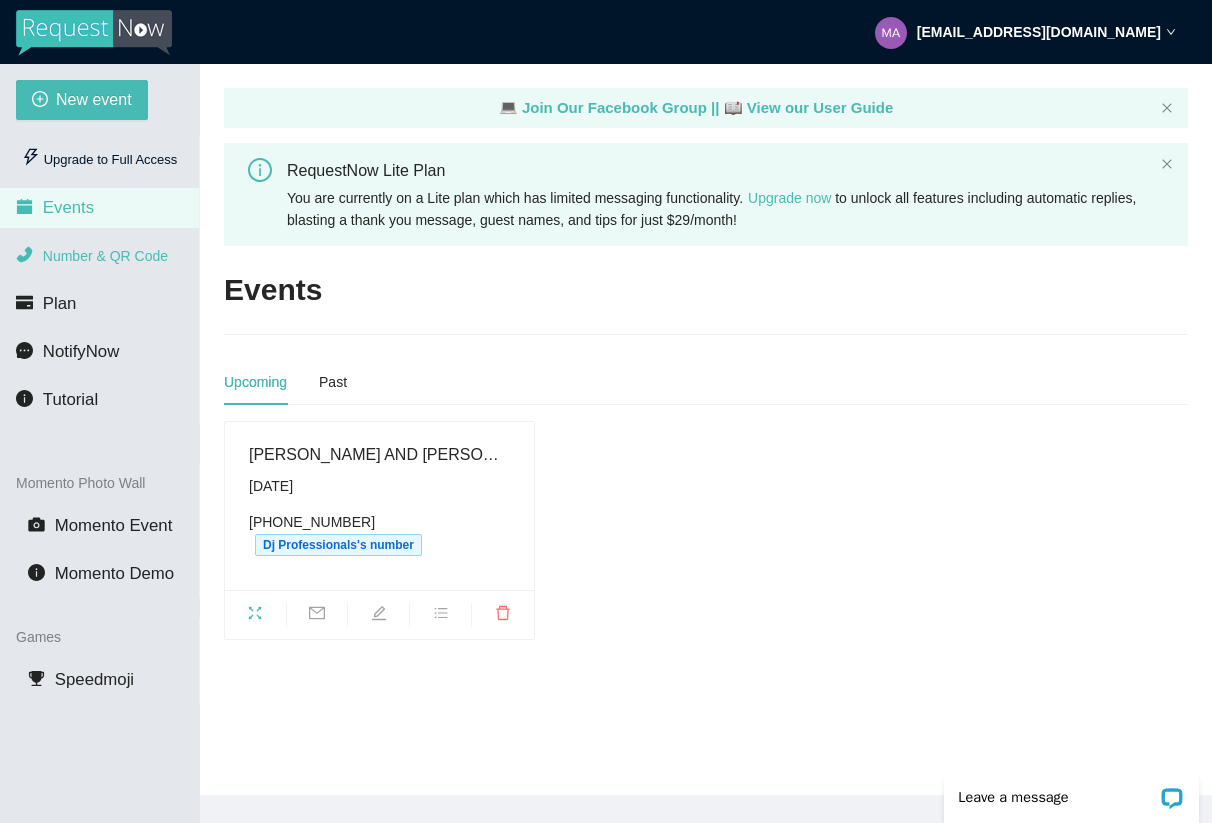 click on "Number & QR Code" at bounding box center [99, 256] 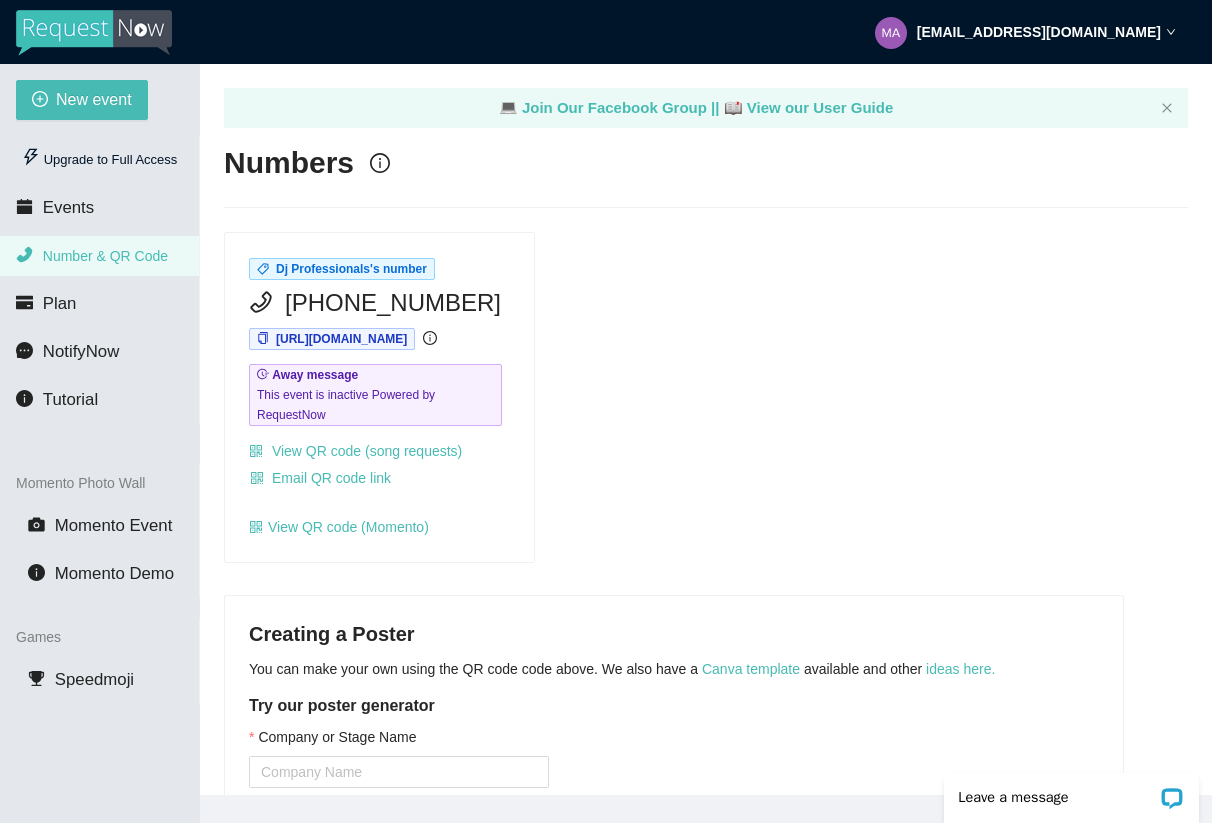 scroll, scrollTop: 0, scrollLeft: 0, axis: both 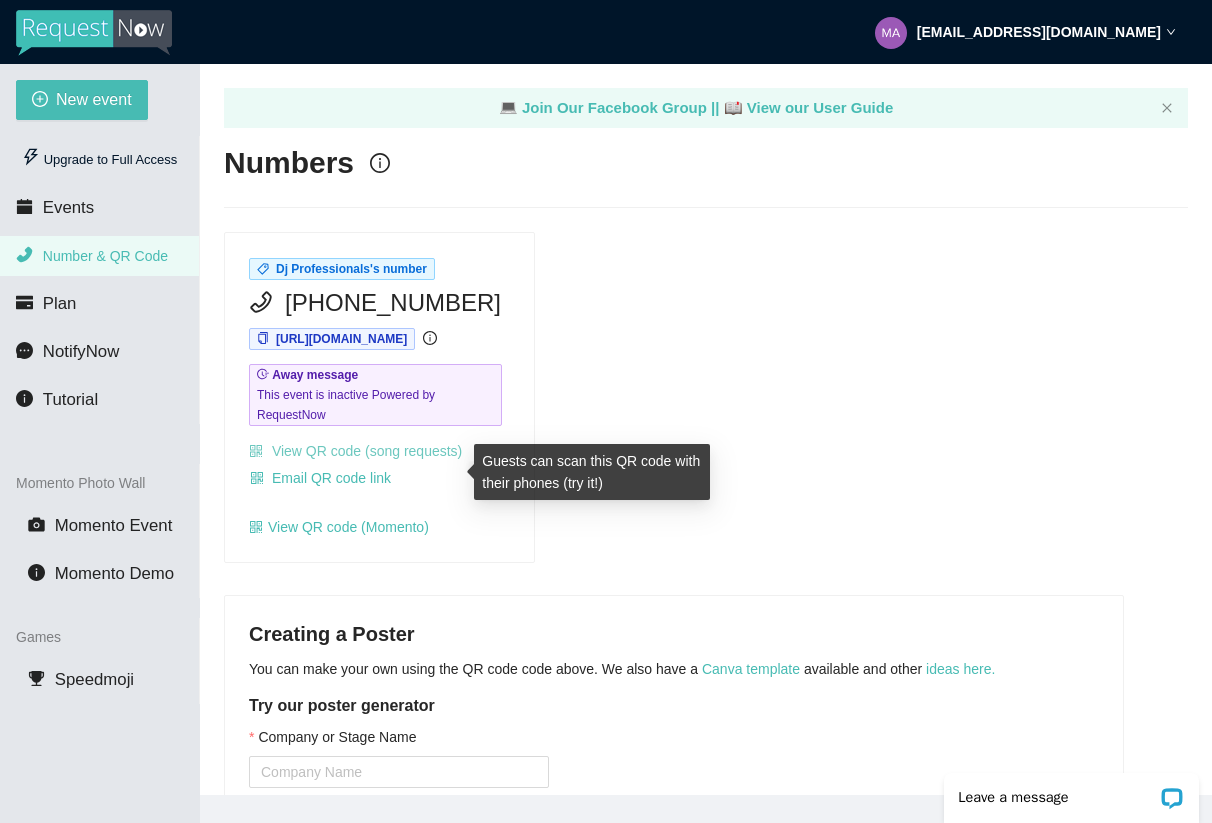 click on "View QR code (song requests)" at bounding box center [355, 451] 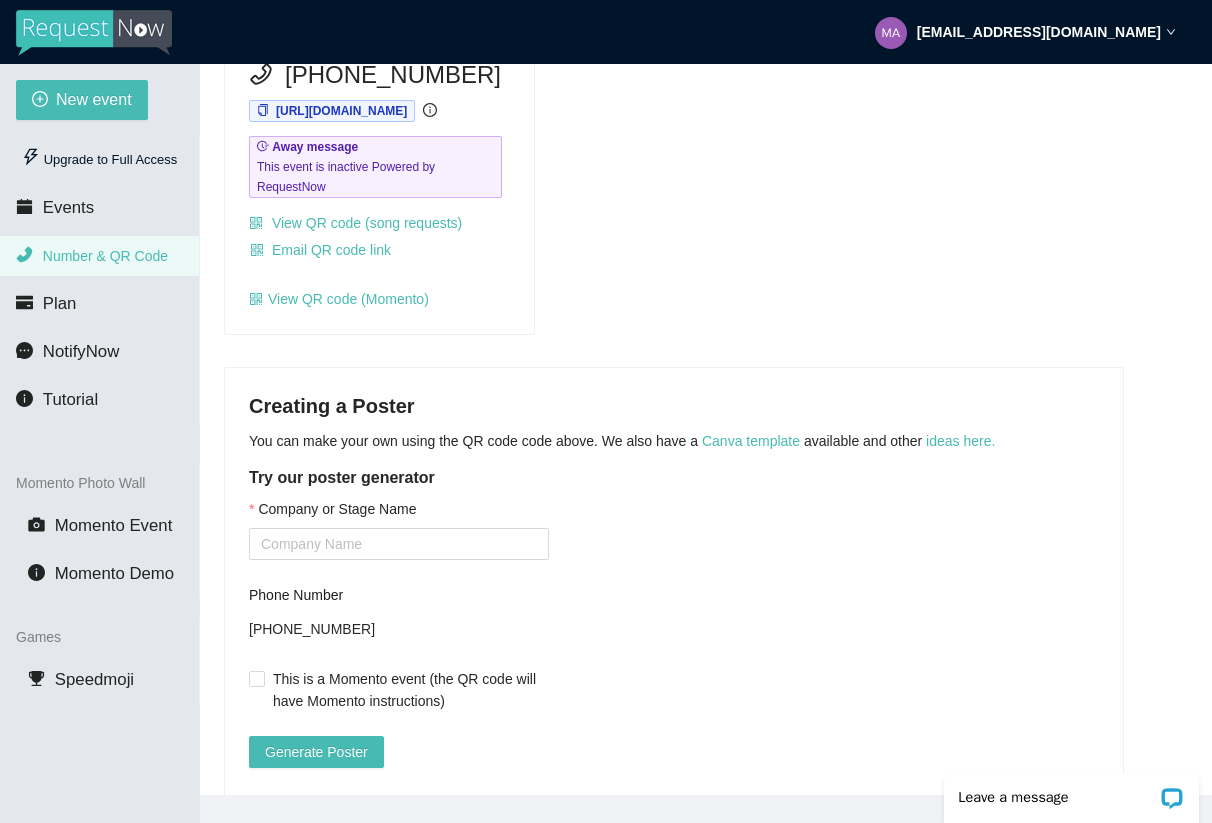 scroll, scrollTop: 329, scrollLeft: 0, axis: vertical 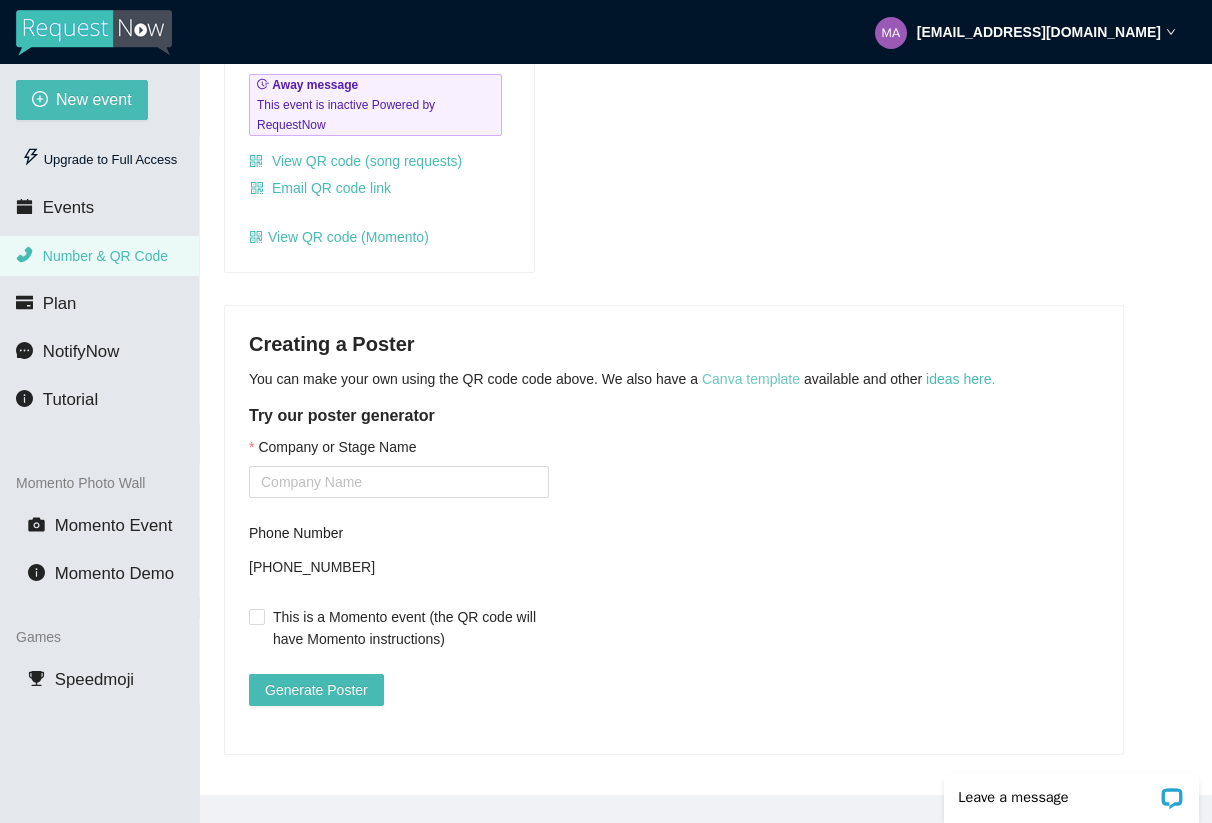 click on "Canva template" at bounding box center (751, 379) 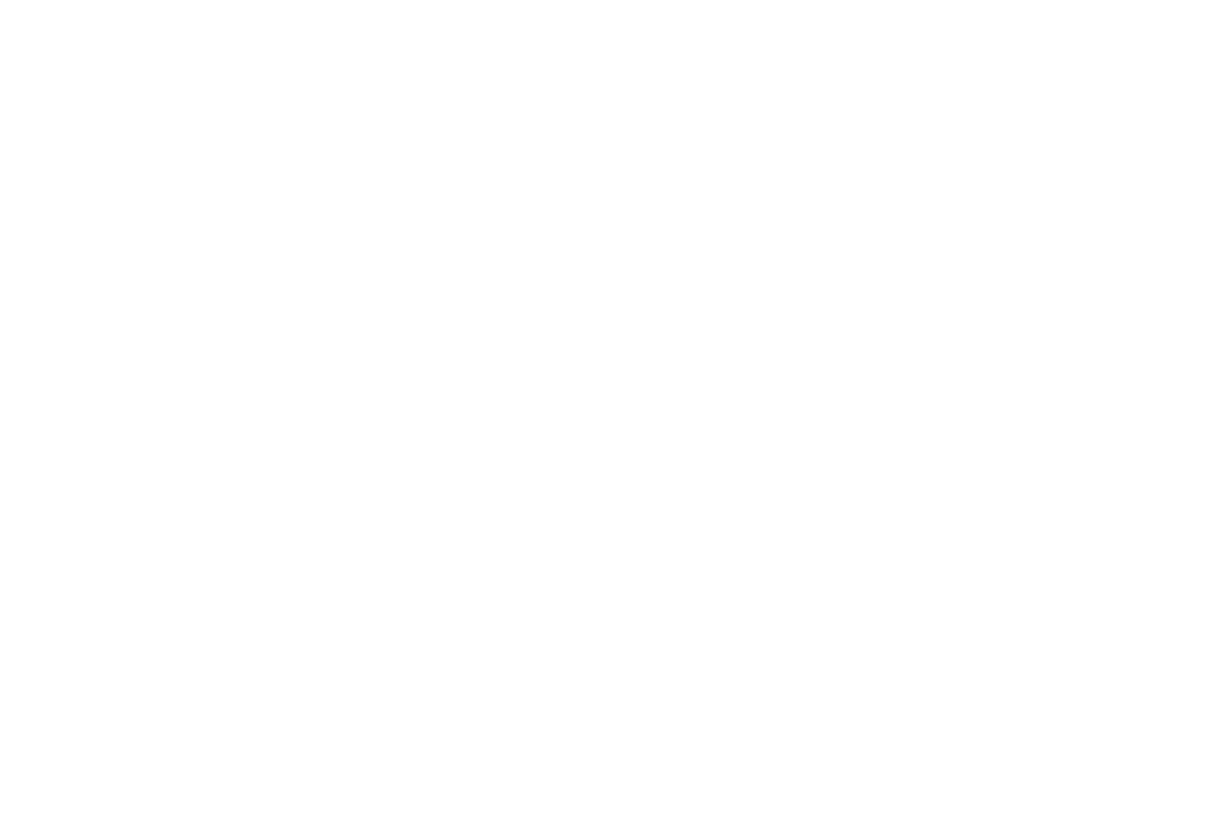 scroll, scrollTop: 0, scrollLeft: 0, axis: both 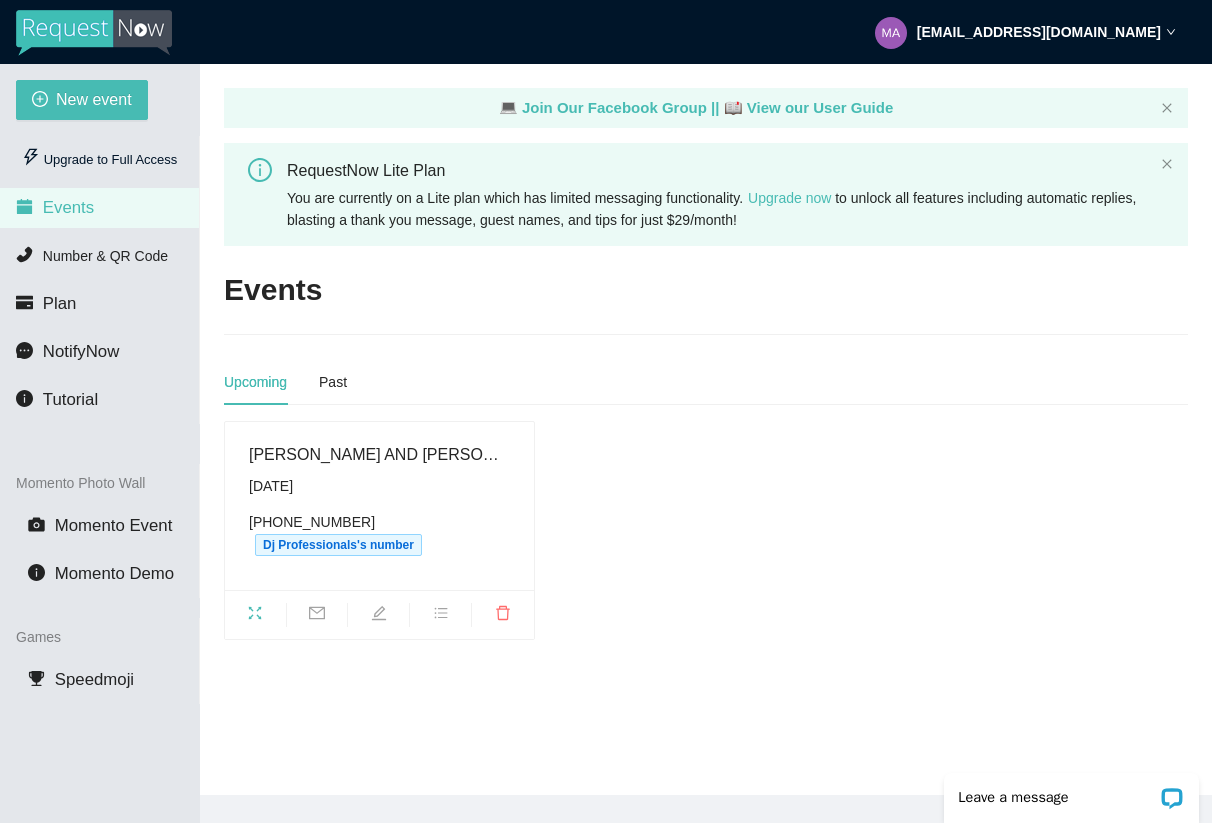click on "[PERSON_NAME] AND [PERSON_NAME] WEDDING REQUEST" at bounding box center (379, 454) 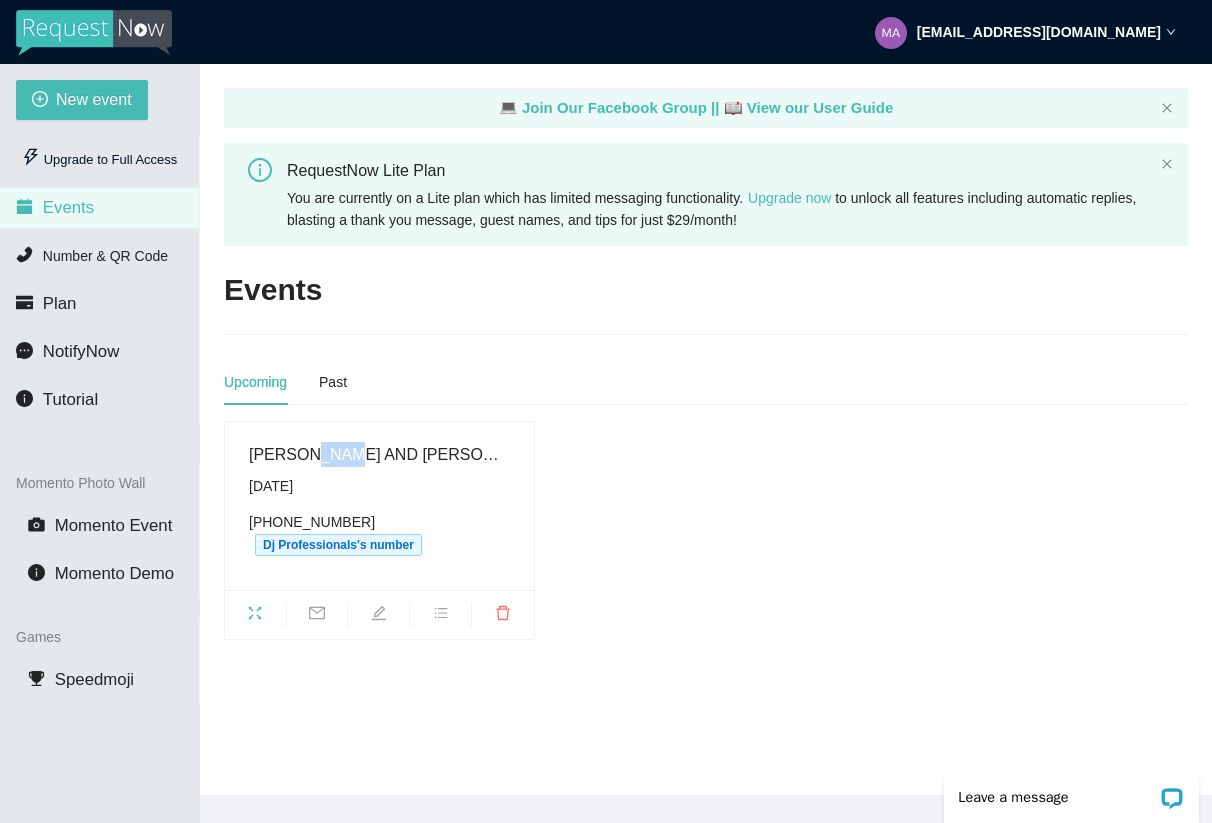 click on "[PERSON_NAME] AND [PERSON_NAME] WEDDING REQUEST" at bounding box center [379, 454] 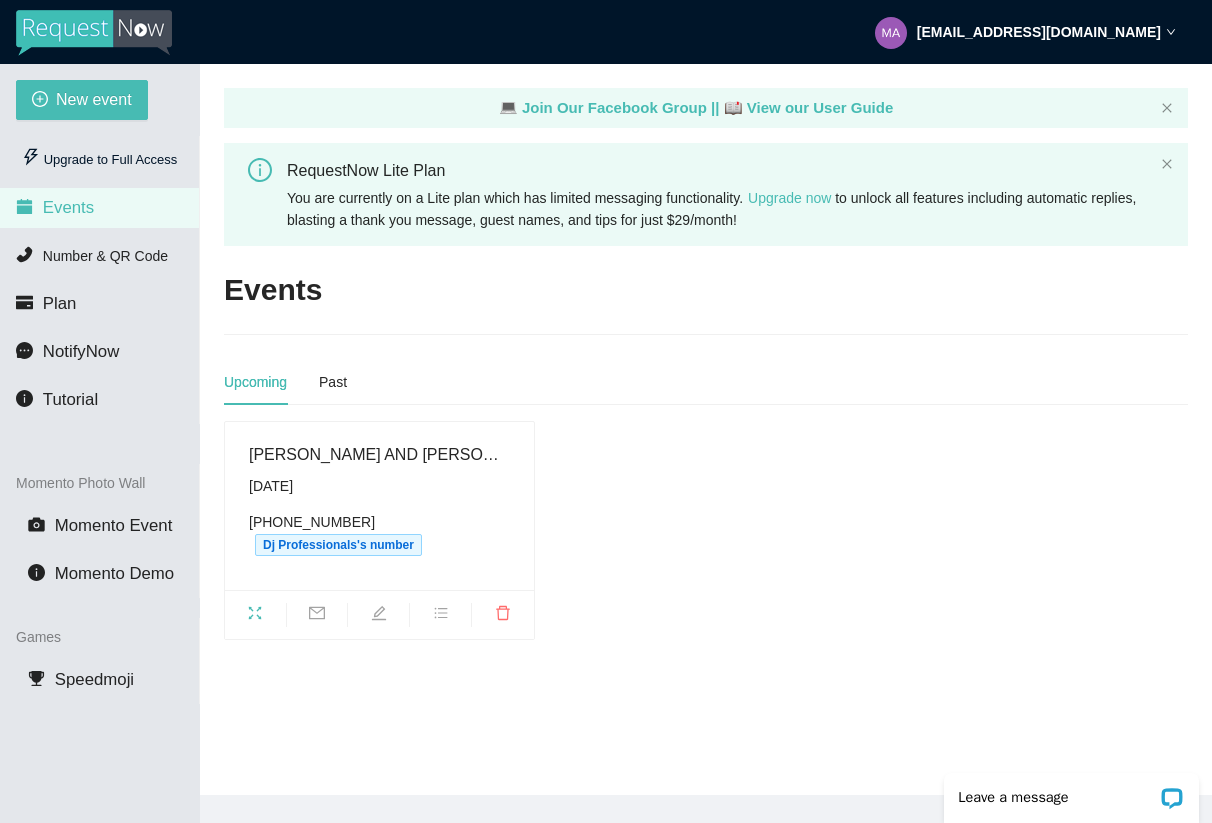 click on "Dj Professionals's number" at bounding box center (338, 545) 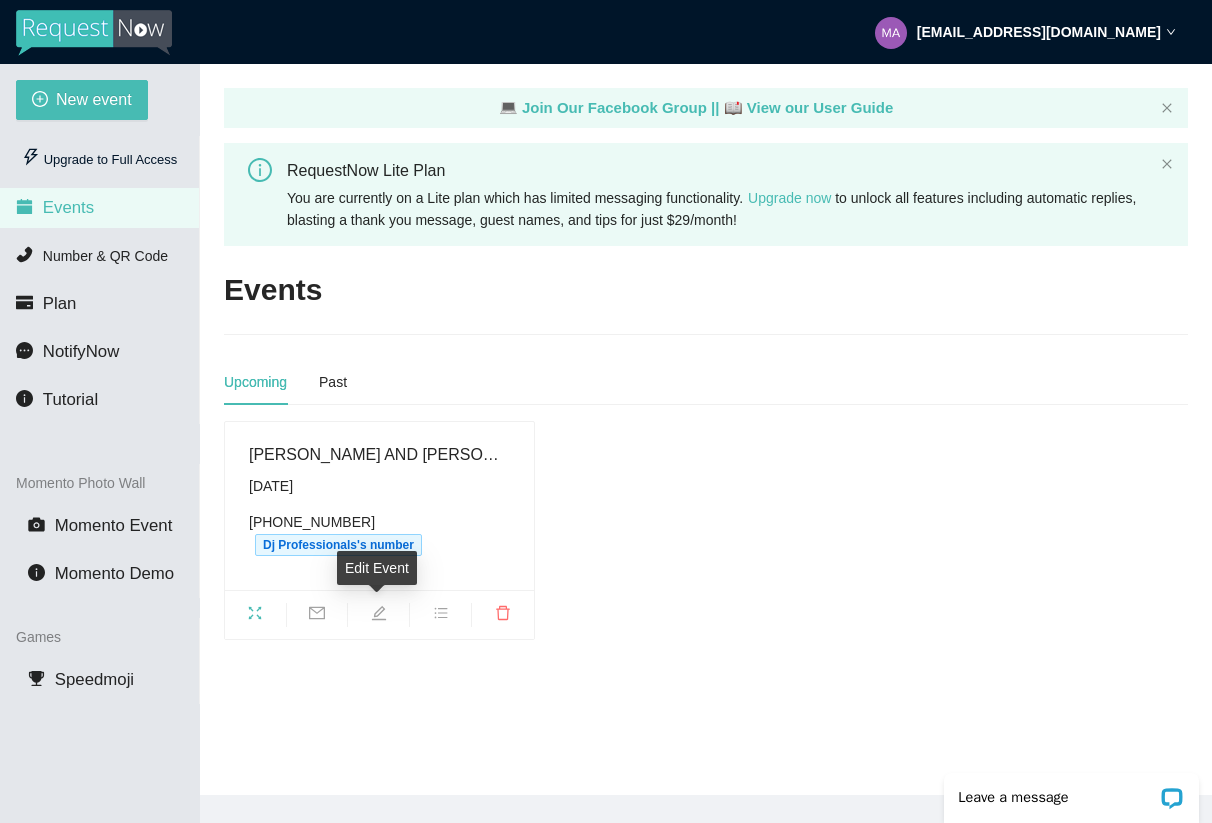 click at bounding box center (378, 616) 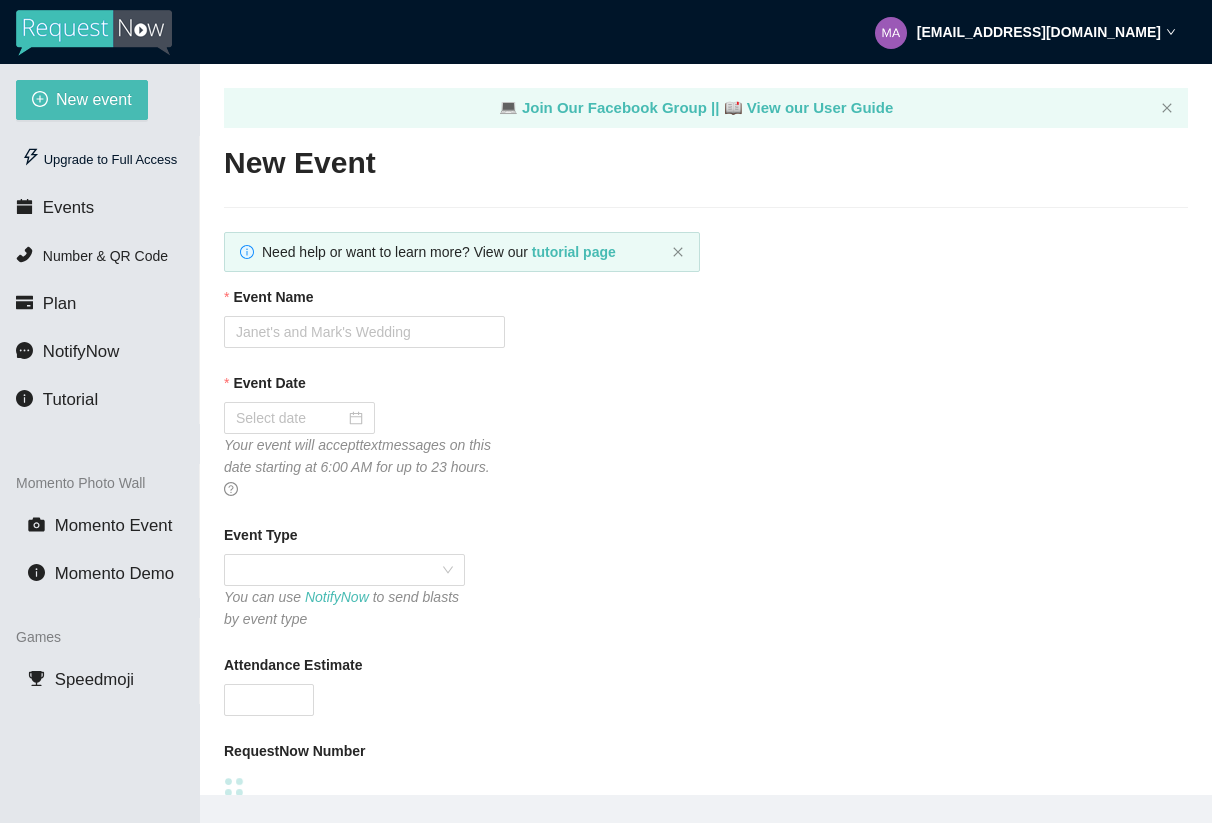 type on "[PERSON_NAME] AND [PERSON_NAME] WEDDING REQUEST" 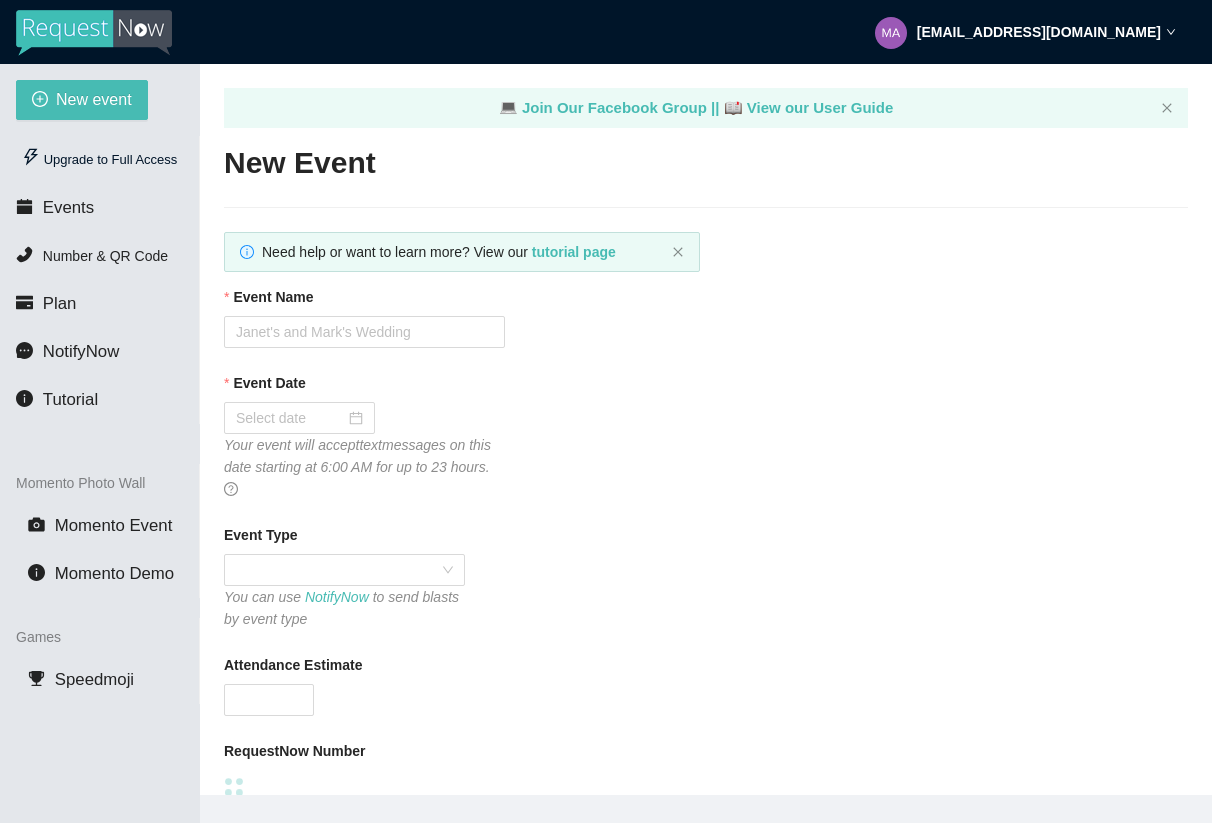 type on "120" 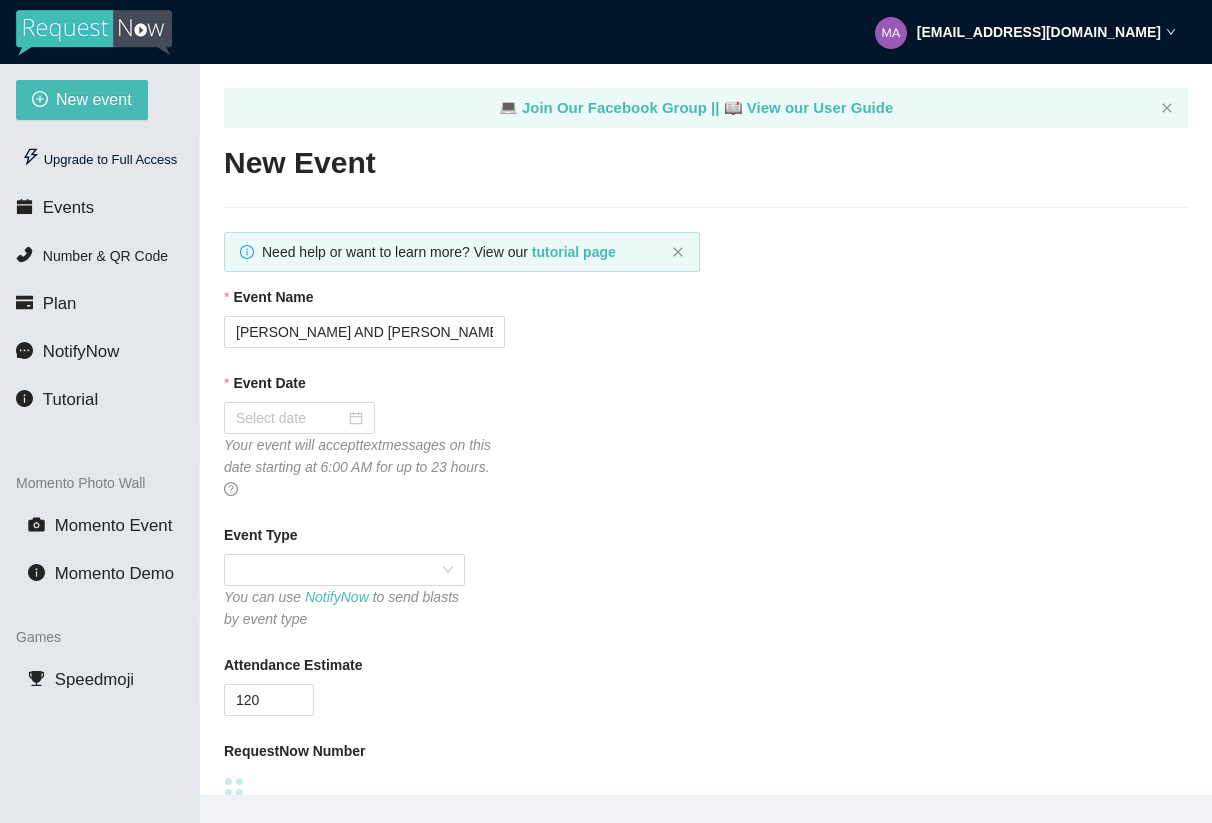 type on "07/12/2025" 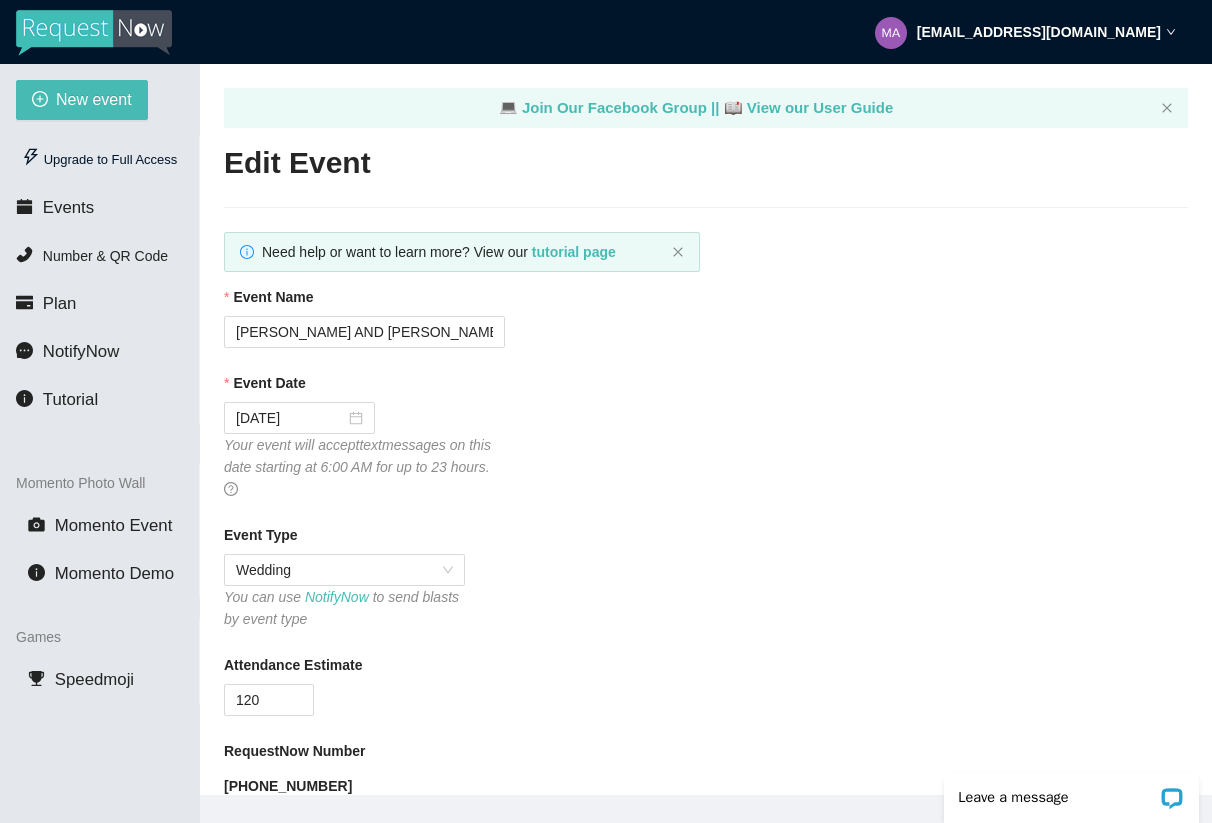 scroll, scrollTop: 0, scrollLeft: 0, axis: both 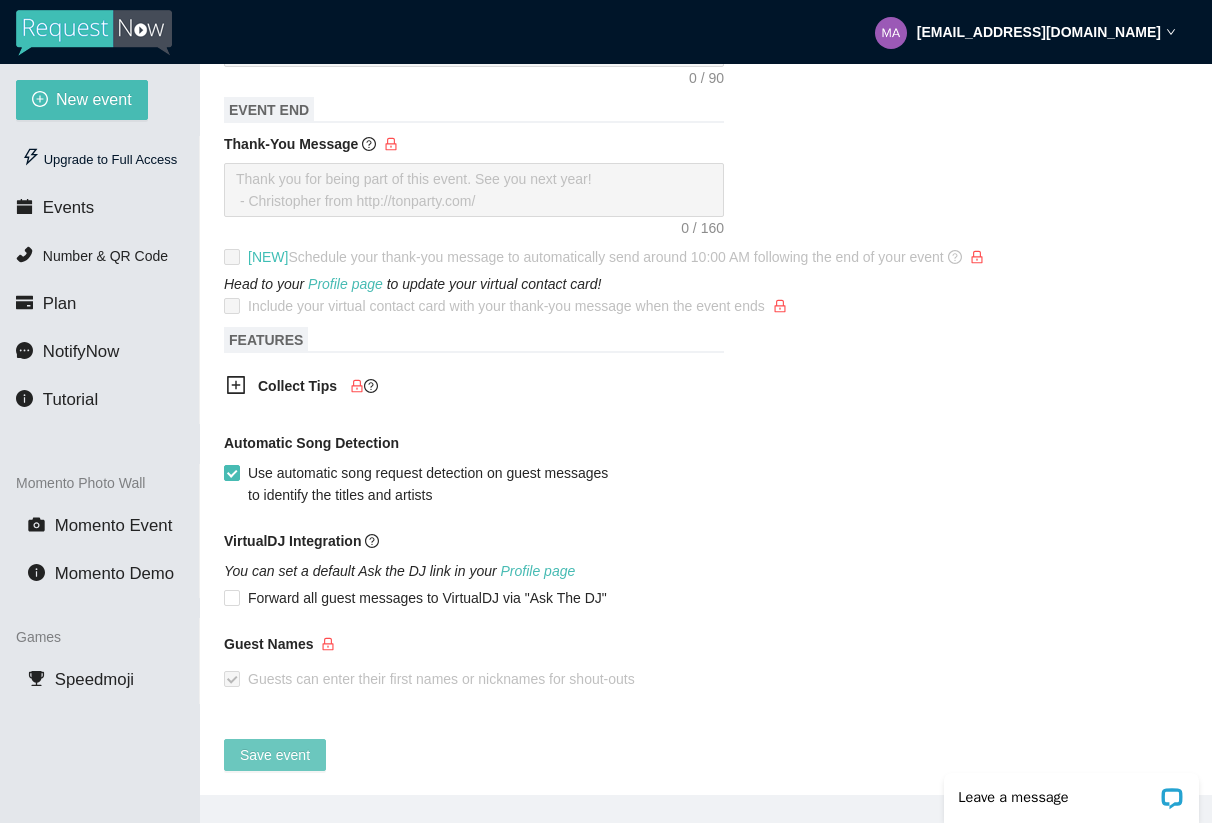 click on "Save event" at bounding box center (275, 755) 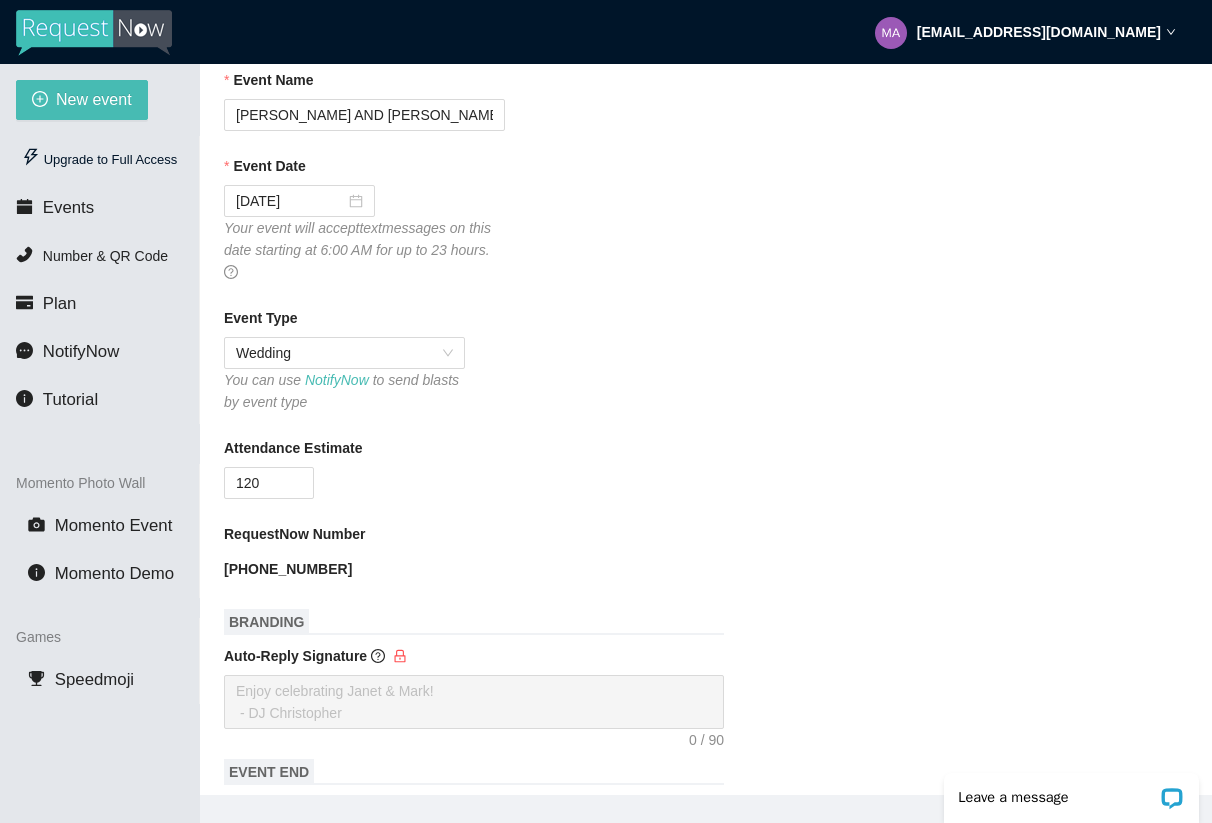 scroll, scrollTop: 0, scrollLeft: 0, axis: both 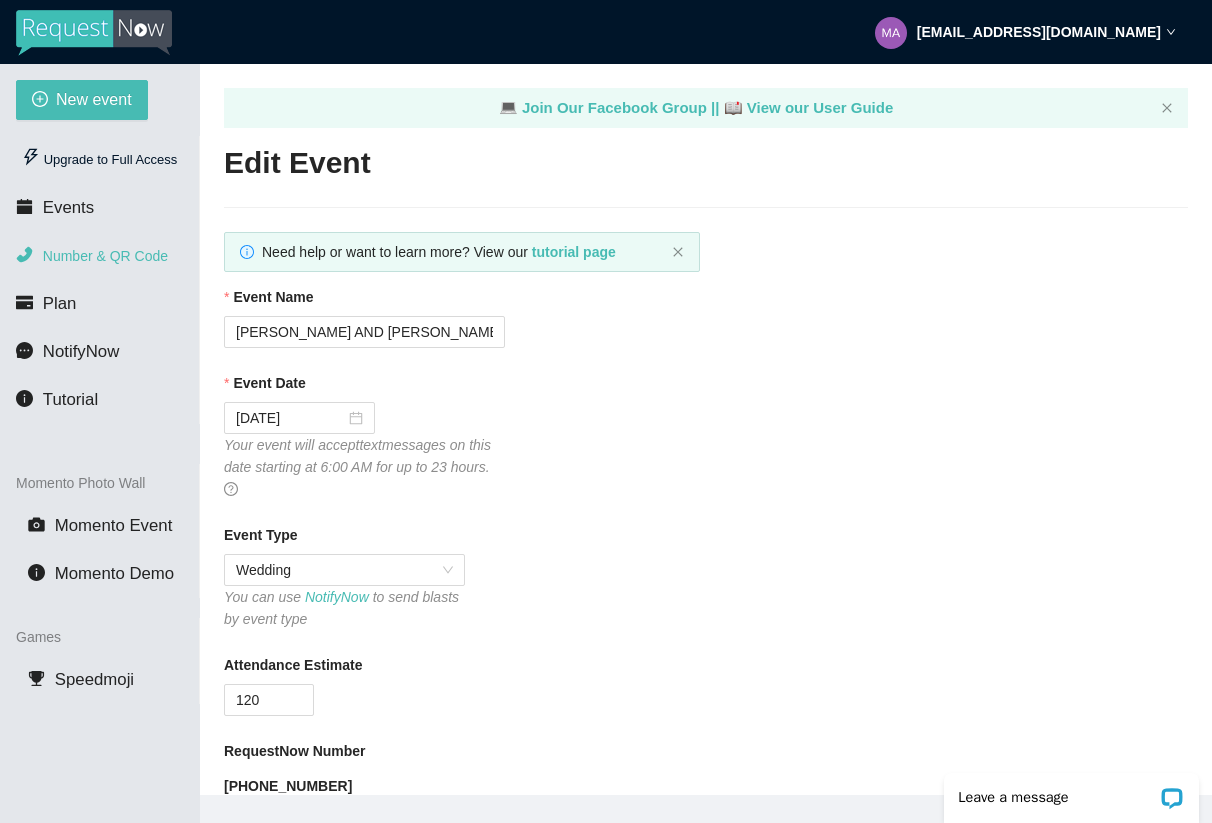 click on "Number & QR Code" at bounding box center (105, 256) 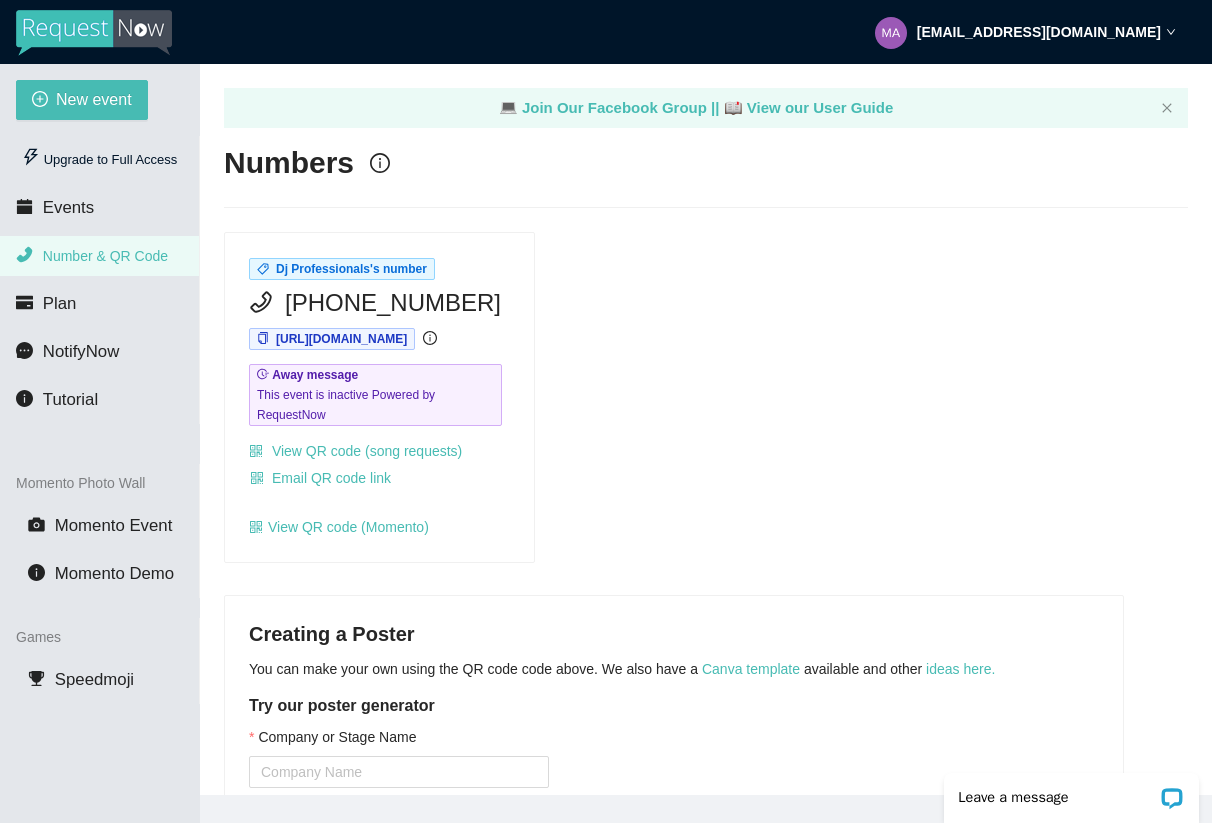 scroll, scrollTop: 0, scrollLeft: 0, axis: both 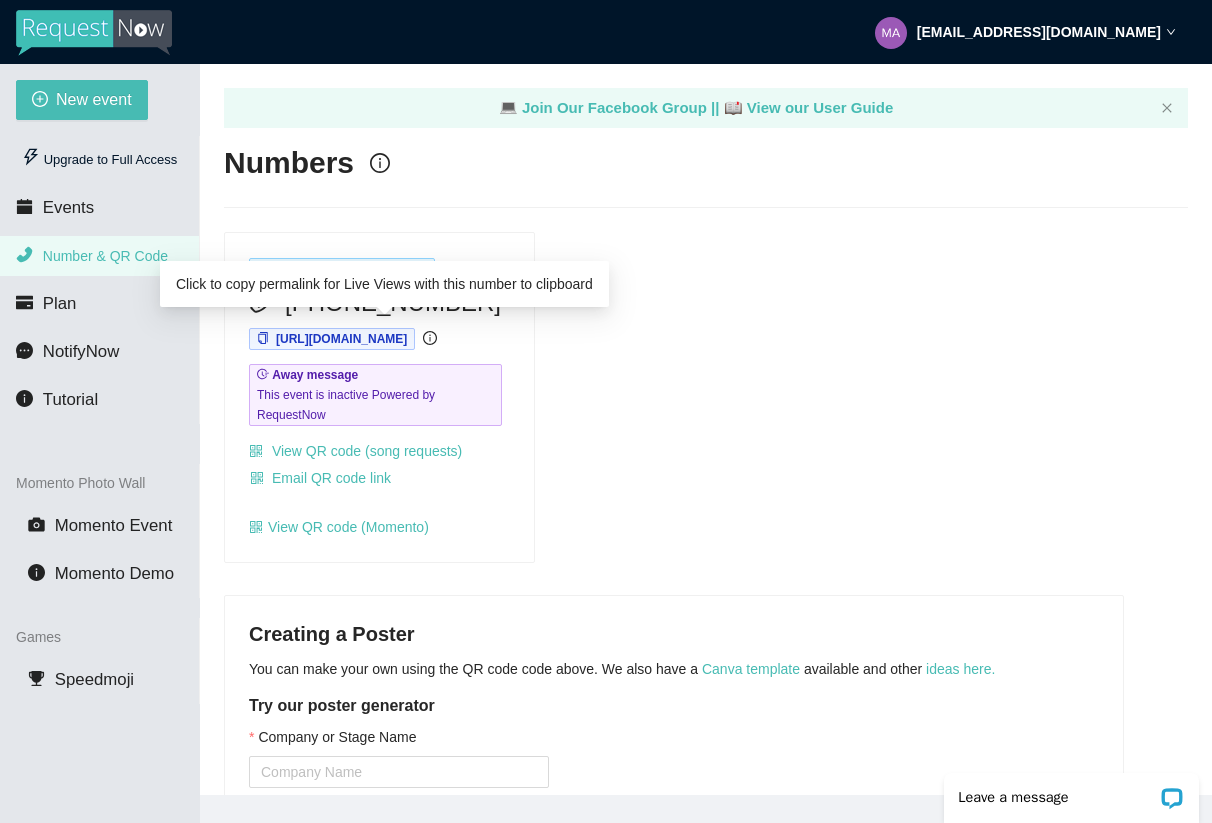 click on "https://app.requestnow.io/wemdwvr/next" at bounding box center (341, 339) 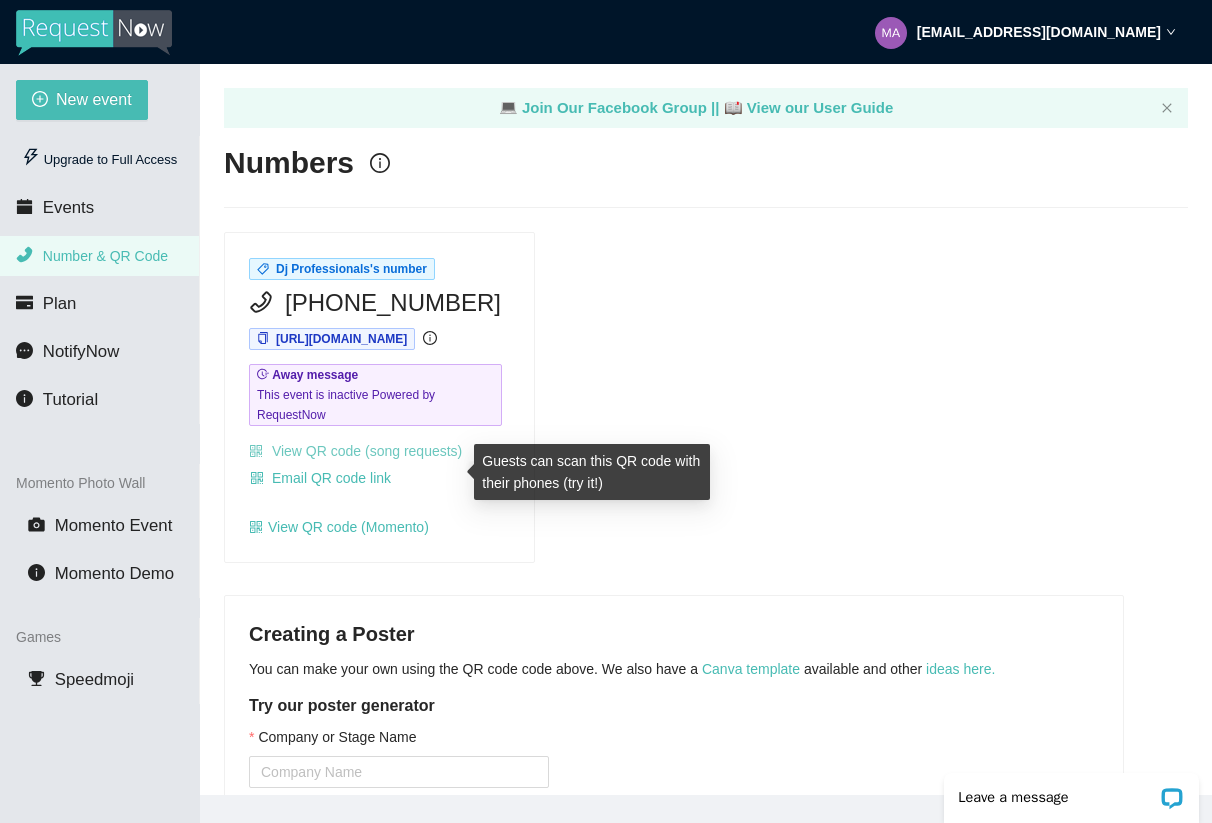 click on "View QR code (song requests)" at bounding box center (355, 451) 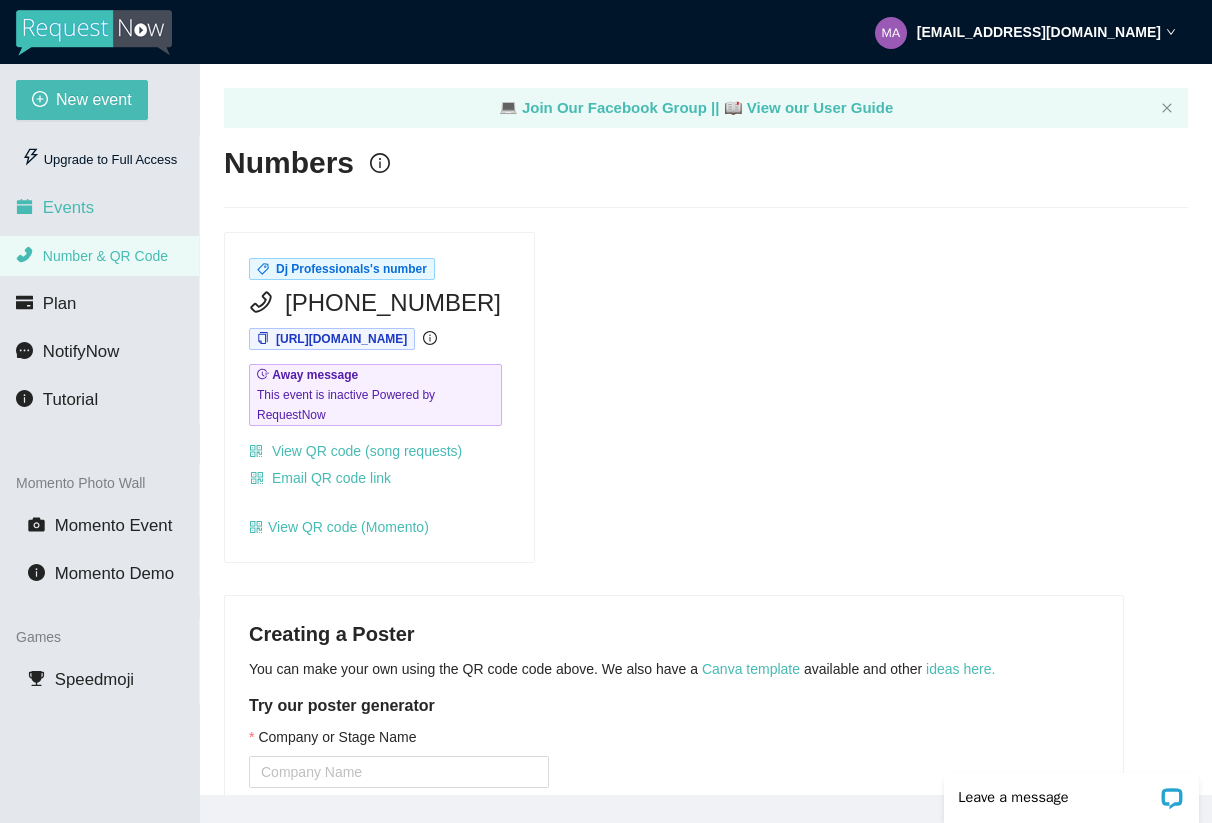 click on "Events" at bounding box center [68, 207] 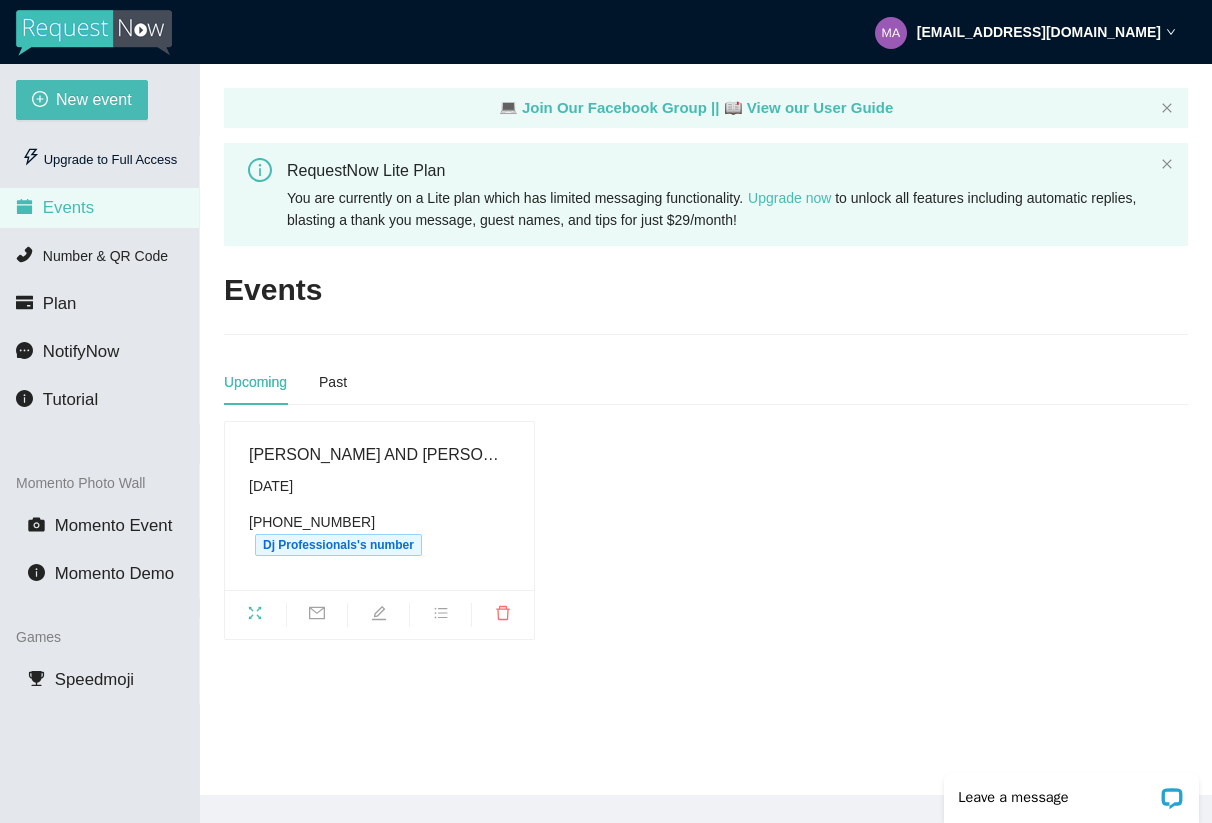 scroll, scrollTop: 0, scrollLeft: 0, axis: both 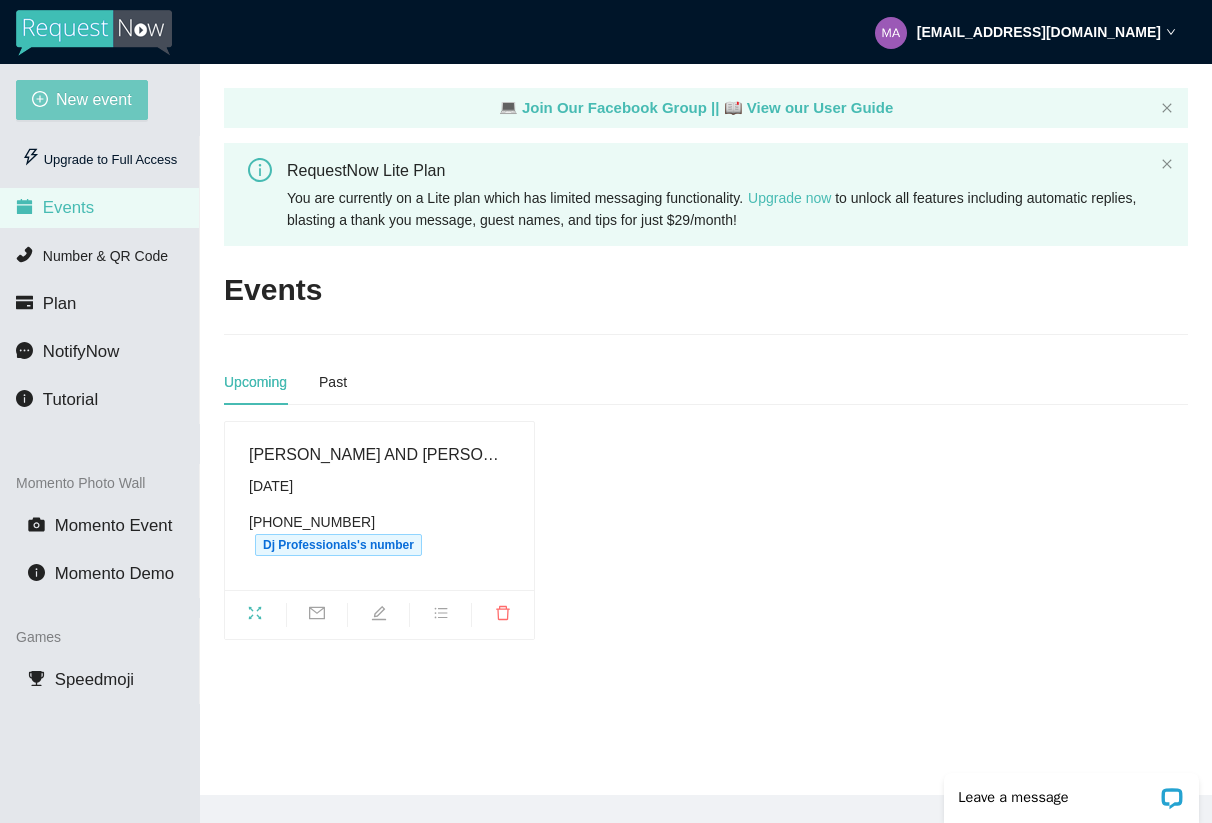 click on "New event" at bounding box center [94, 99] 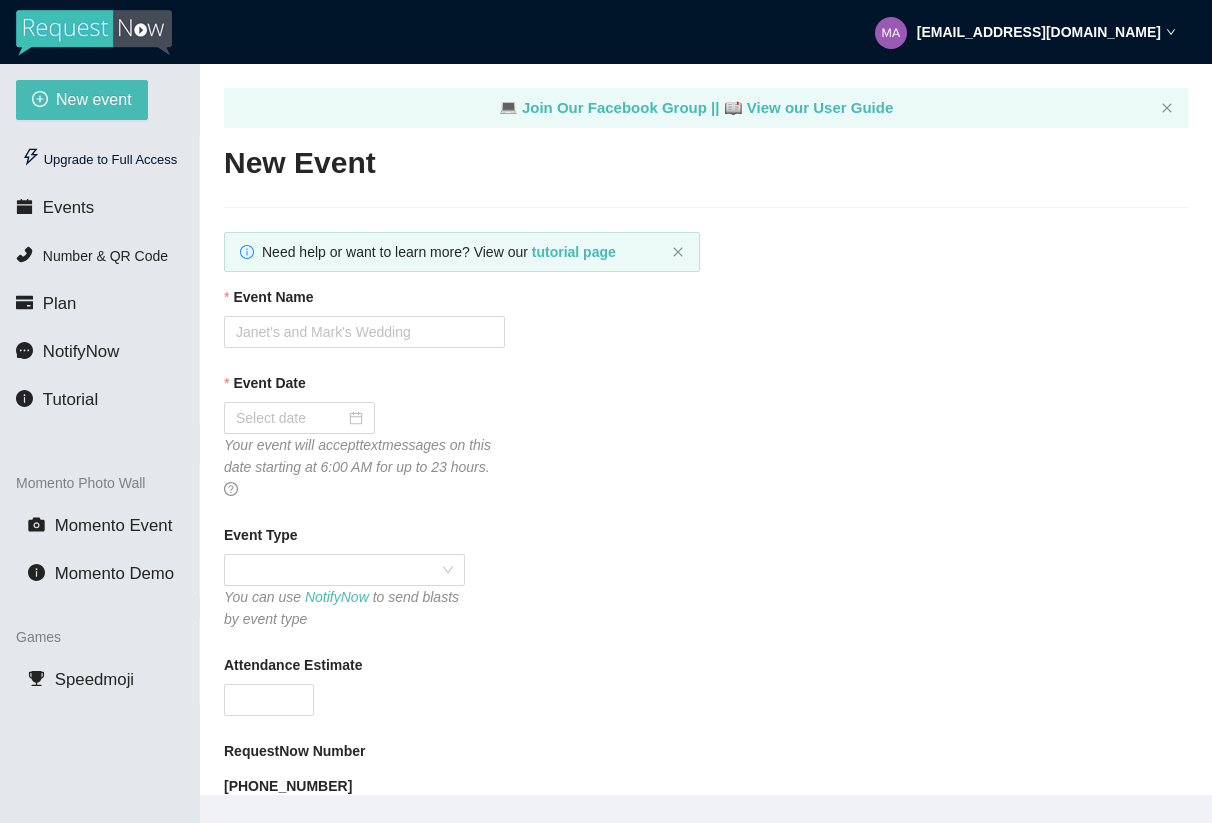 type on "[URL][DOMAIN_NAME]" 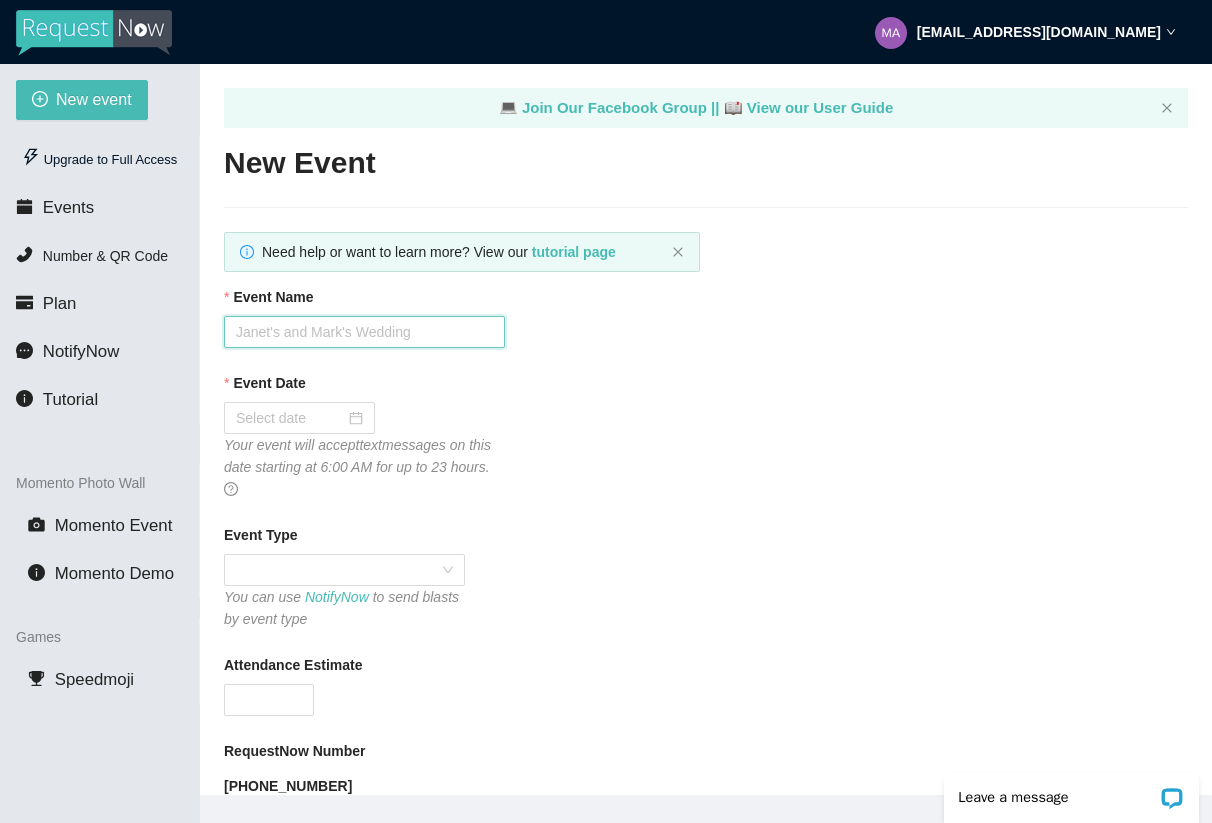 click on "Event Name" at bounding box center [364, 332] 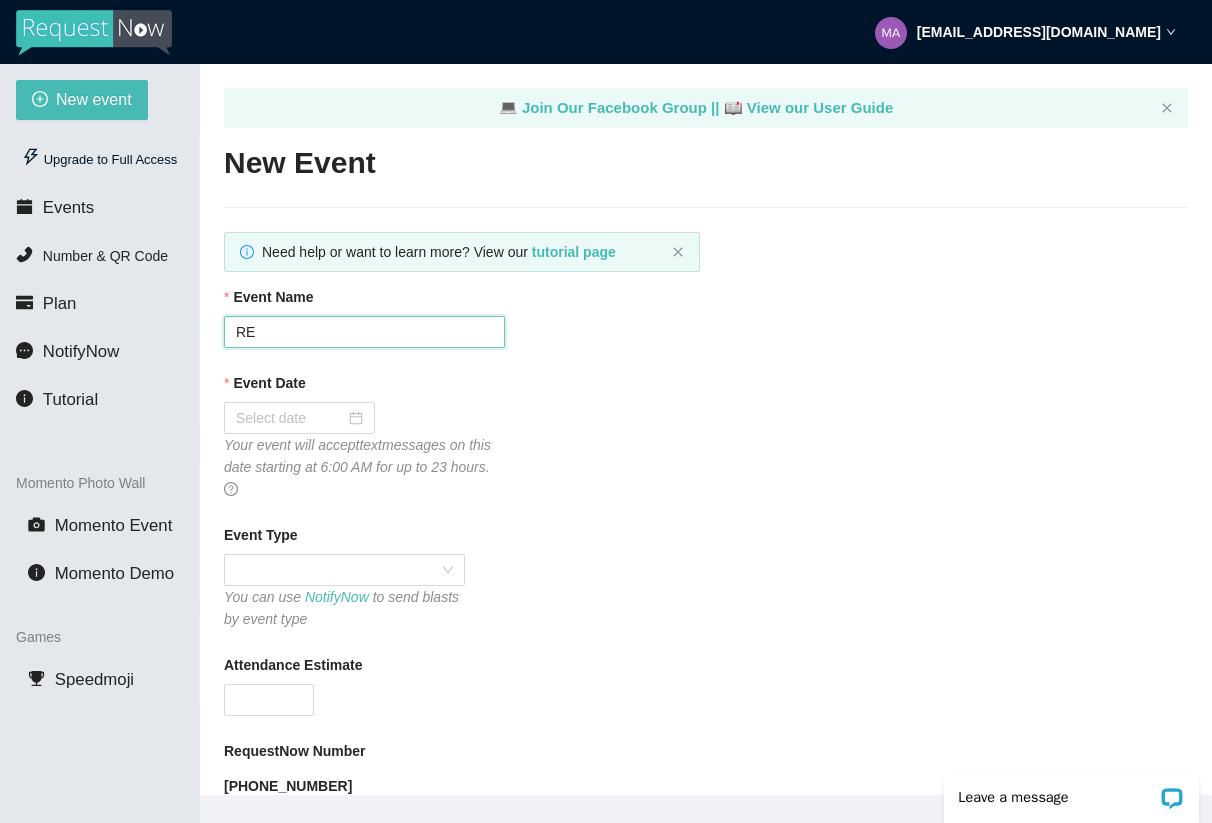 type on "R" 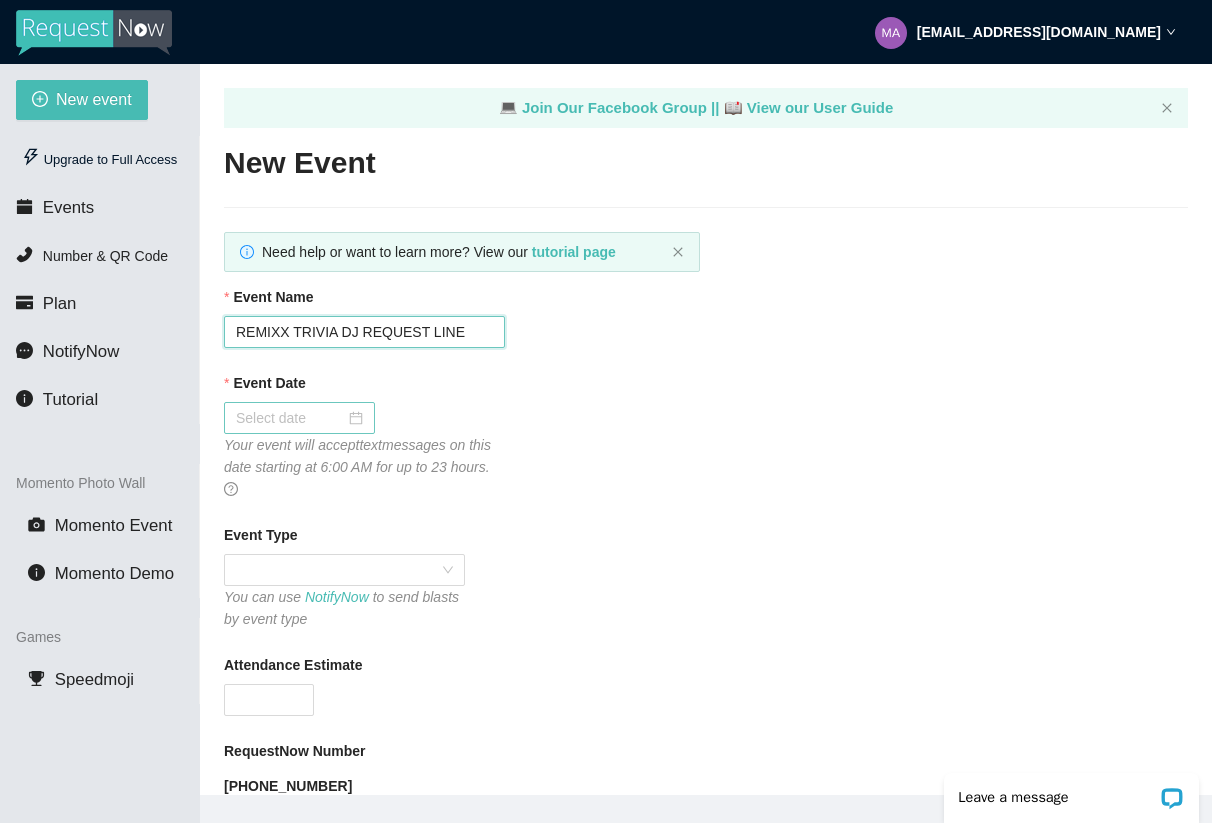 type on "REMIXX TRIVIA DJ REQUEST LINE" 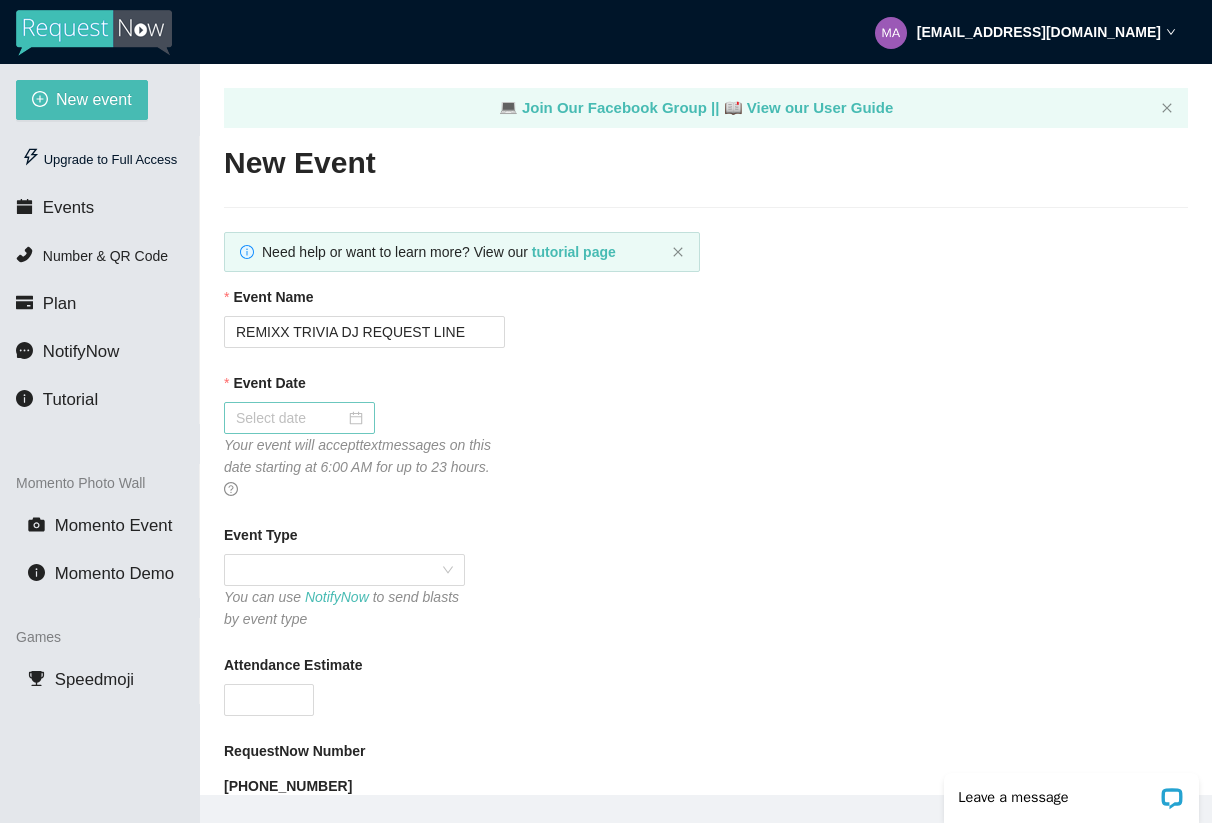 click at bounding box center (299, 418) 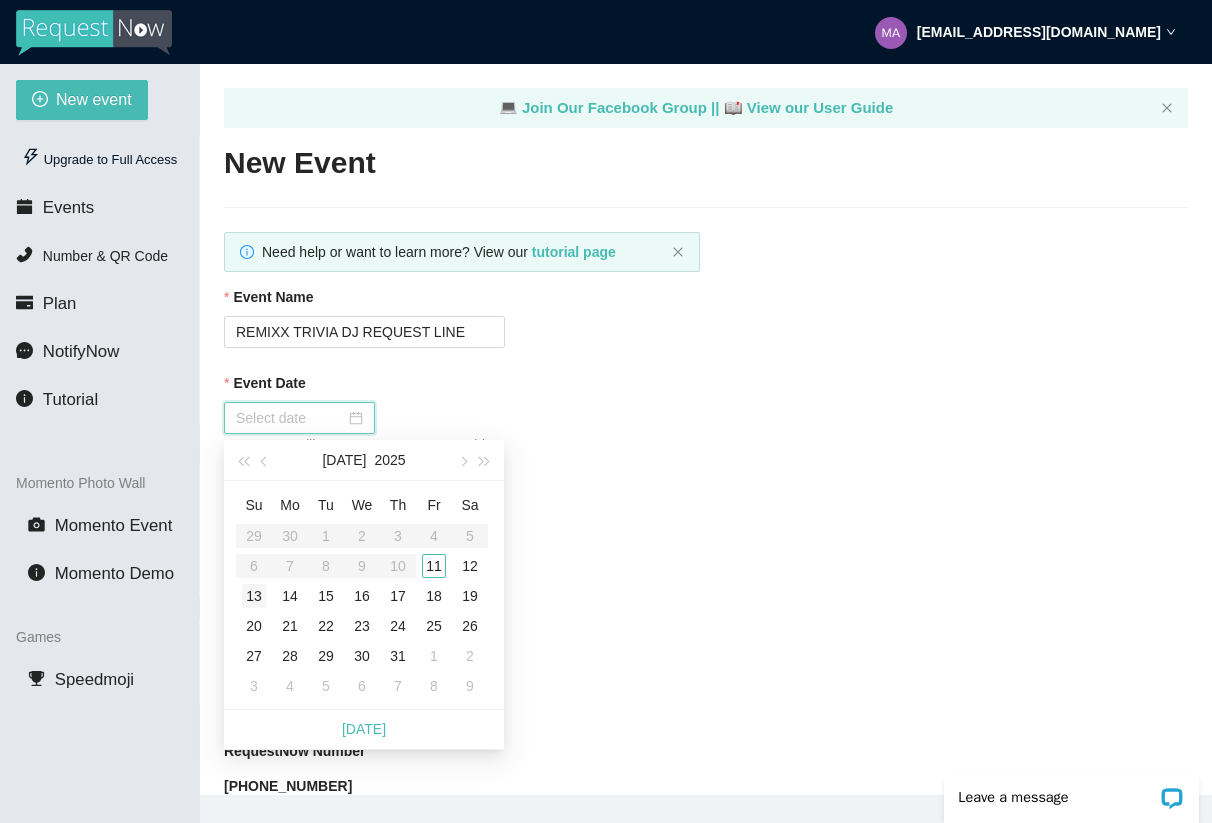 type on "07/13/2025" 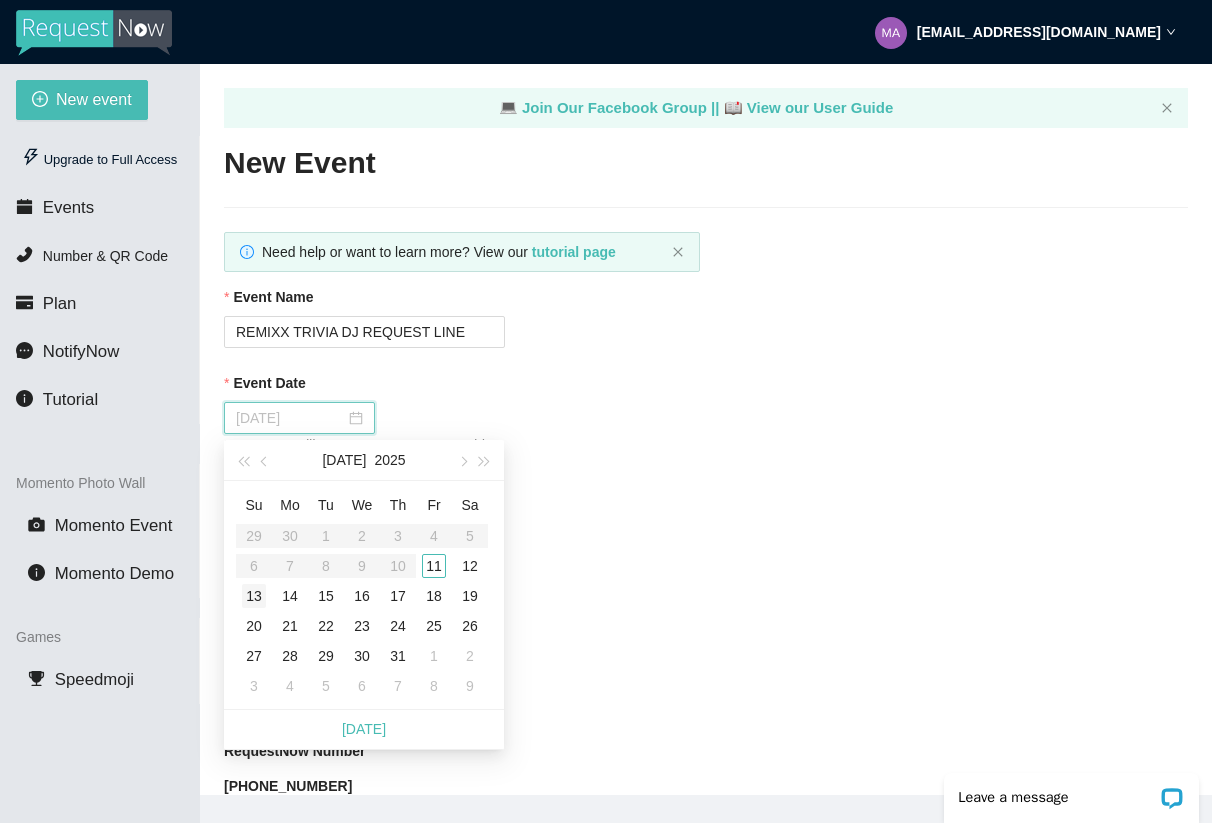 click on "13" at bounding box center (254, 596) 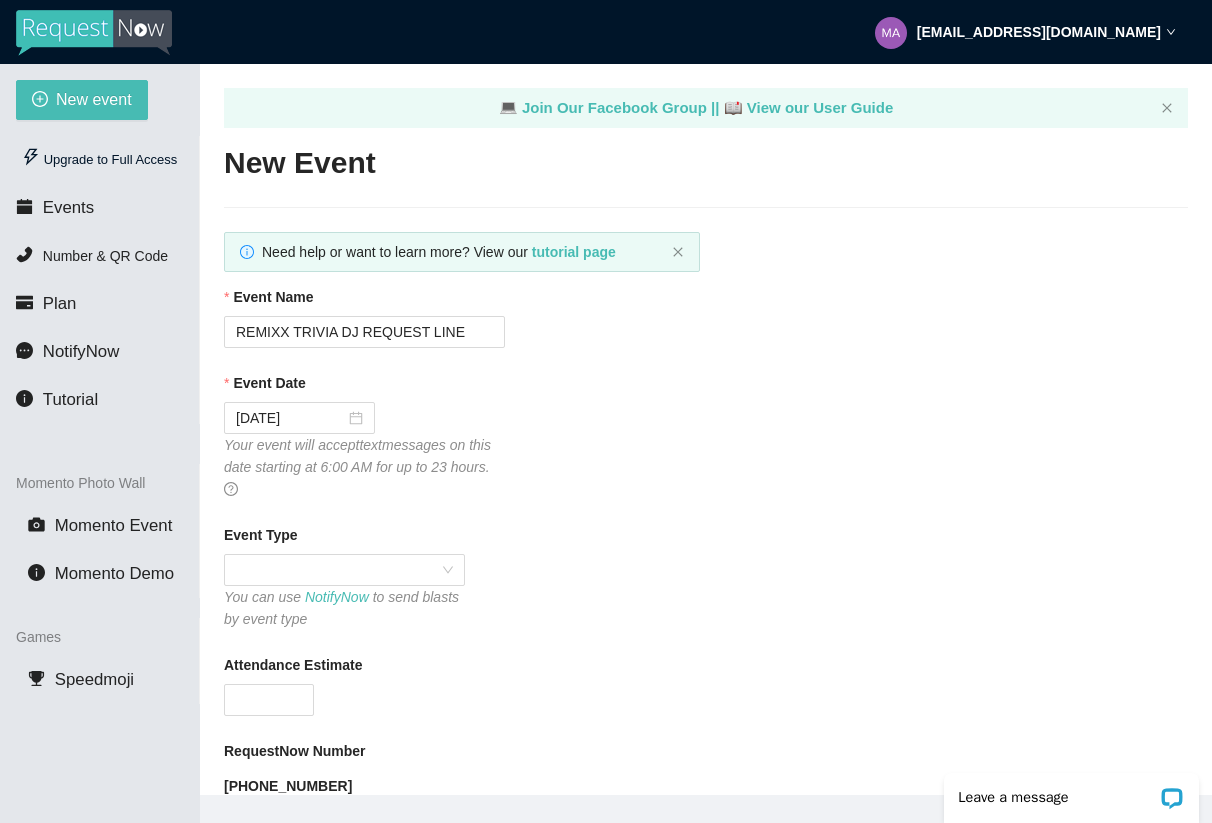 click on "Event Date 07/13/2025 Your event will accept  text  messages on this date starting at 6:00 AM for up to 23 hours." at bounding box center (706, 436) 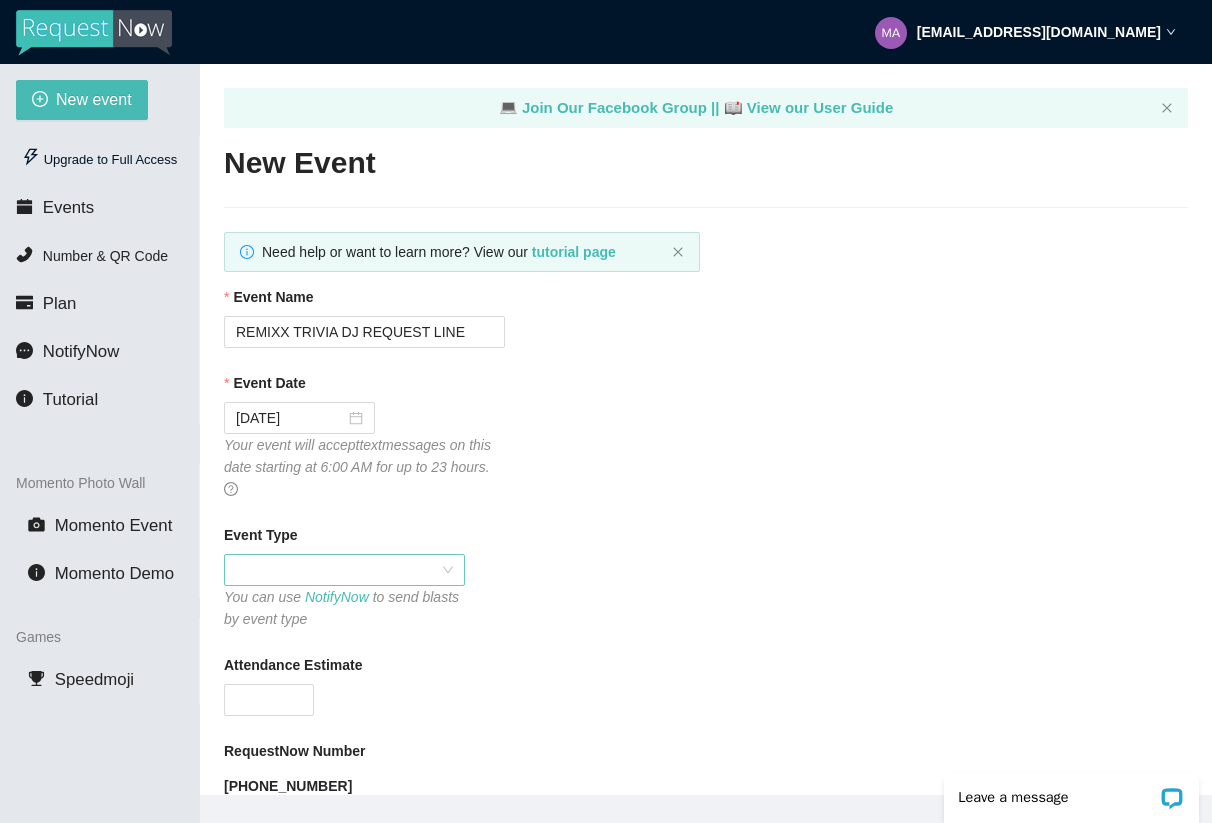 click at bounding box center [344, 570] 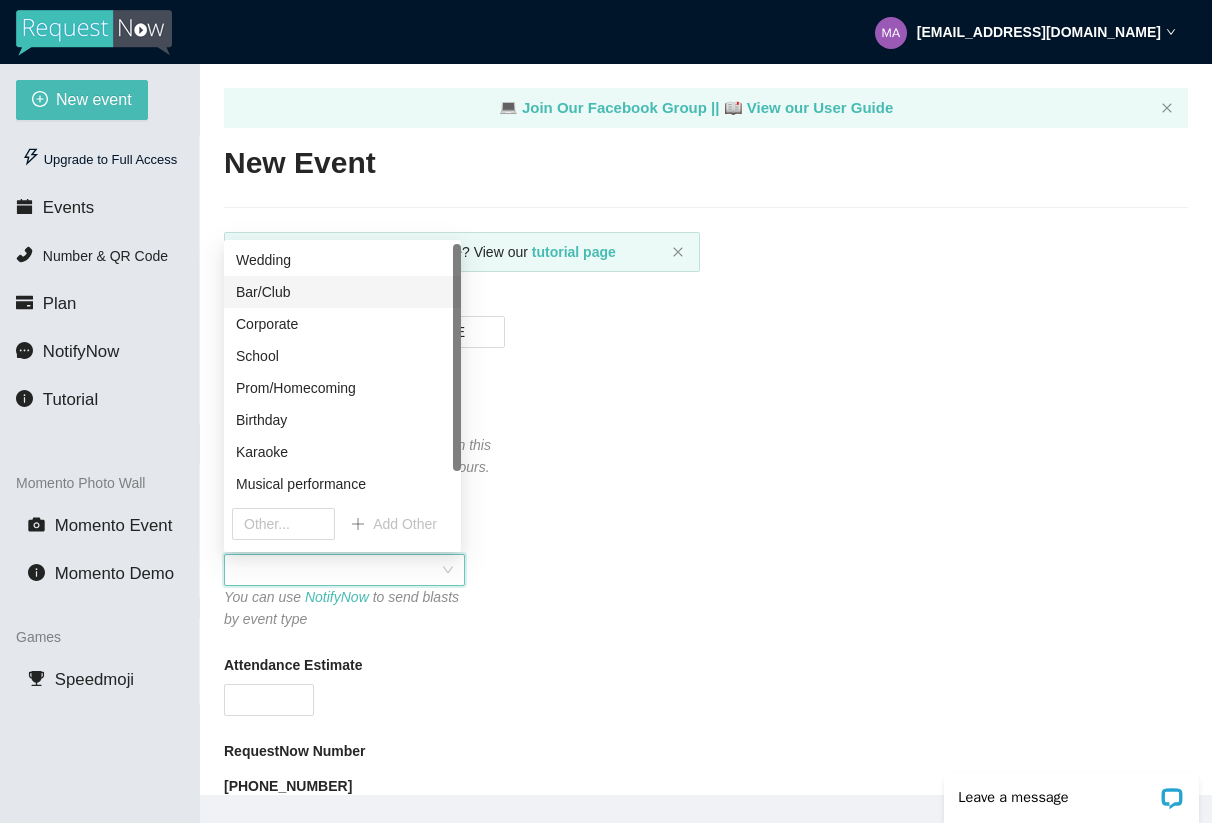 click on "Bar/Club" at bounding box center [342, 292] 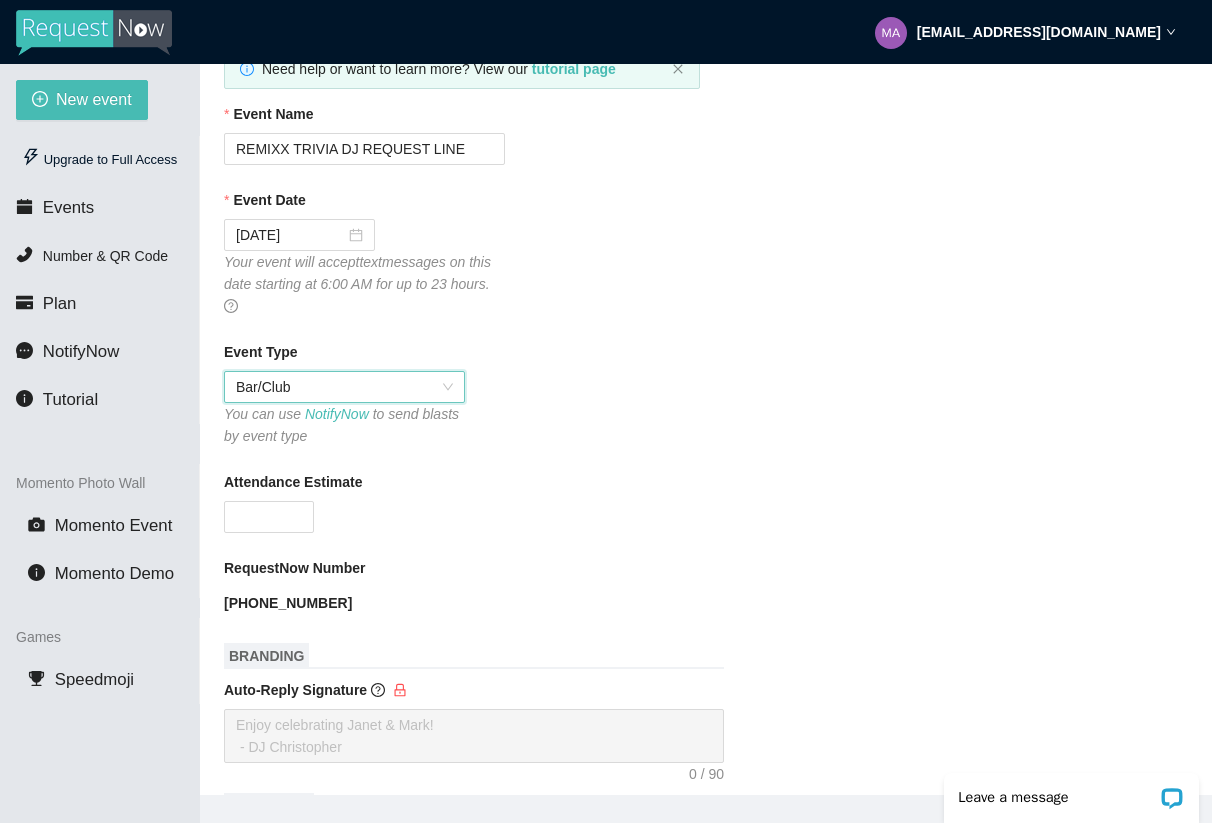 scroll, scrollTop: 456, scrollLeft: 0, axis: vertical 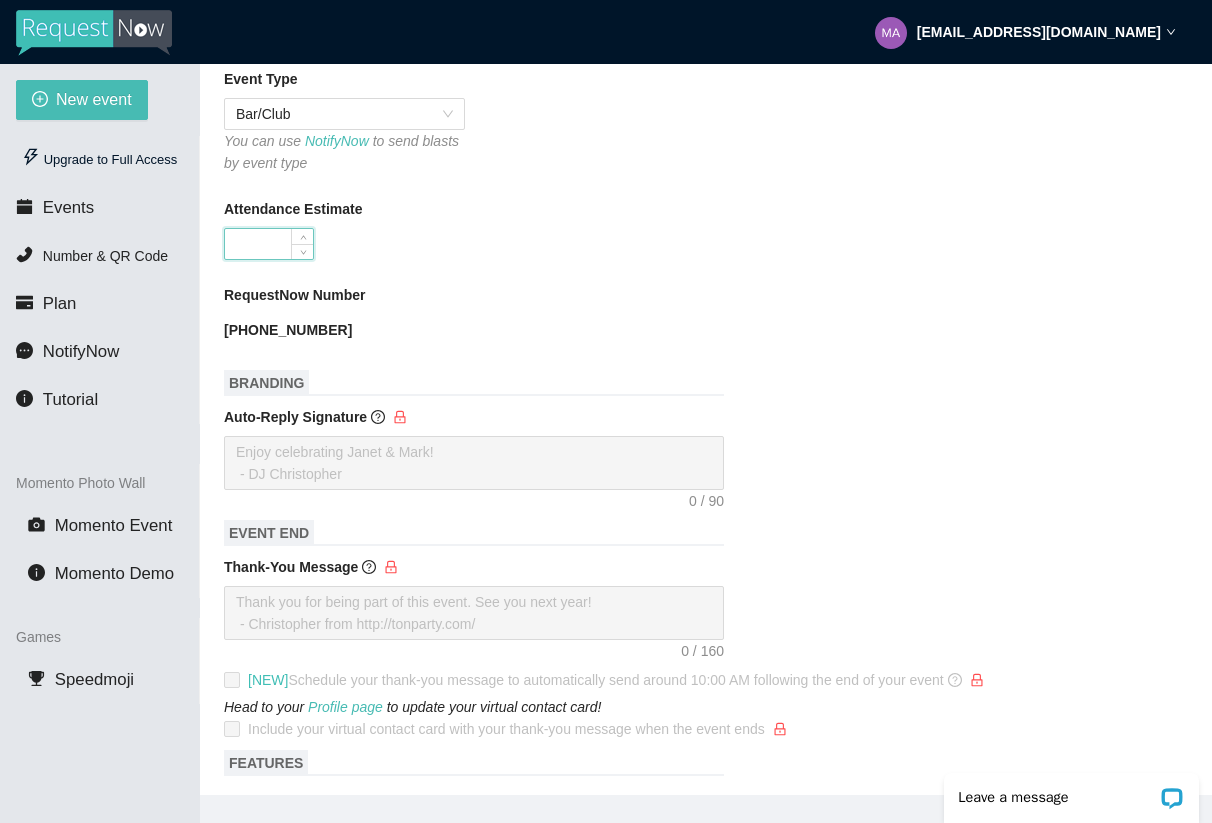 click on "Attendance Estimate" at bounding box center (269, 244) 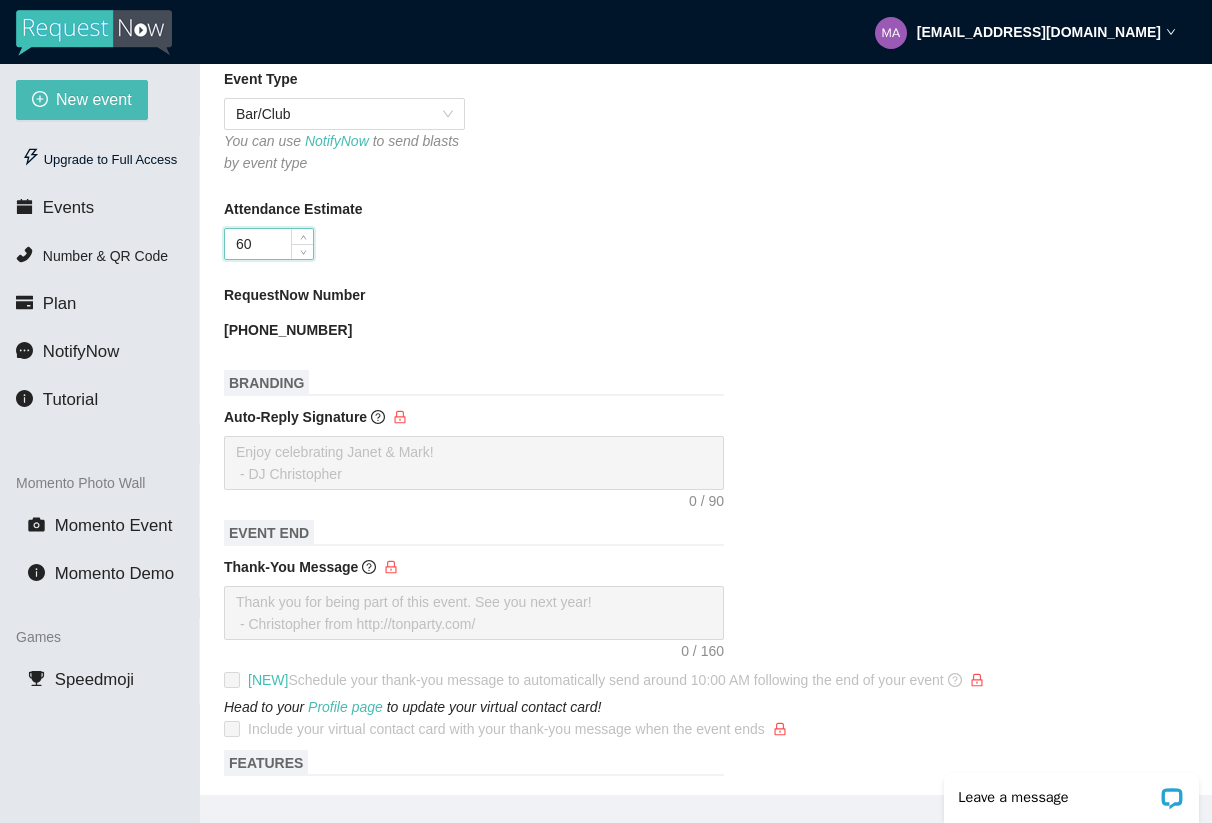 type on "60" 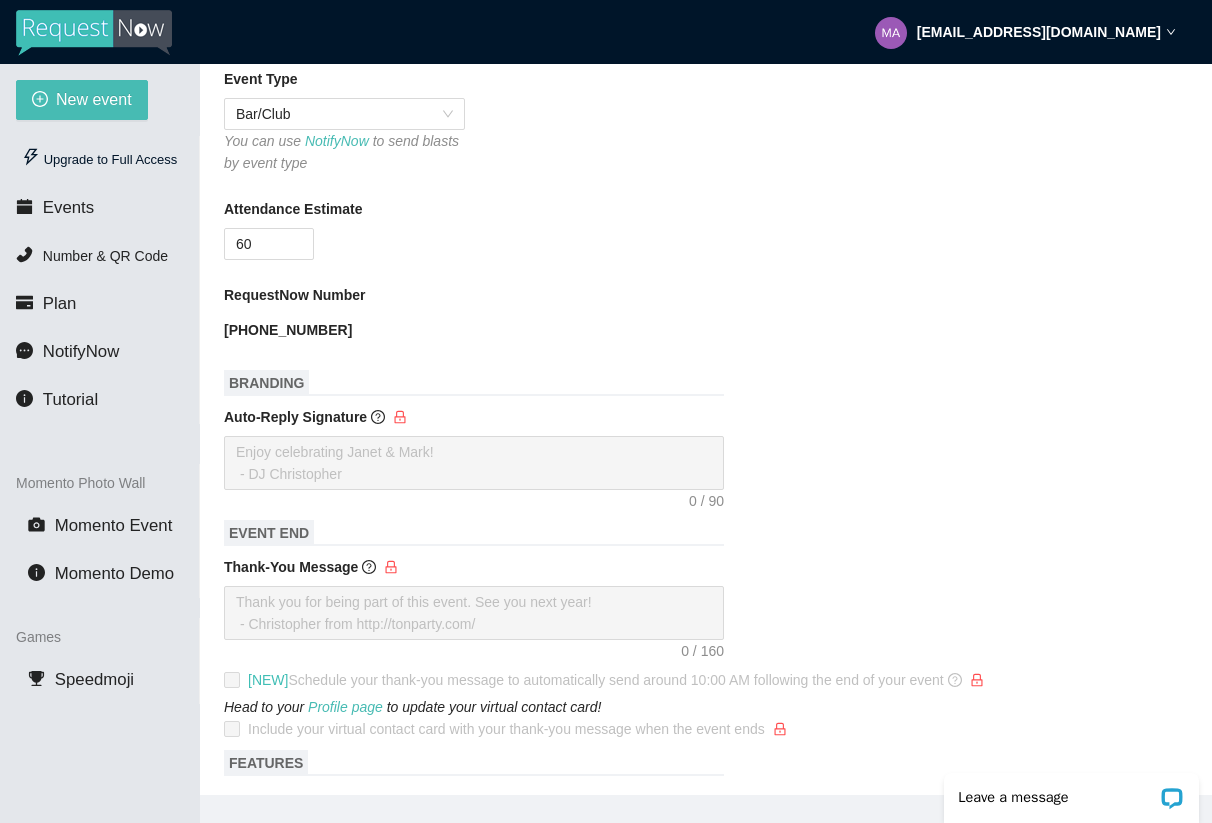 click on "Attendance Estimate 60" at bounding box center [706, 229] 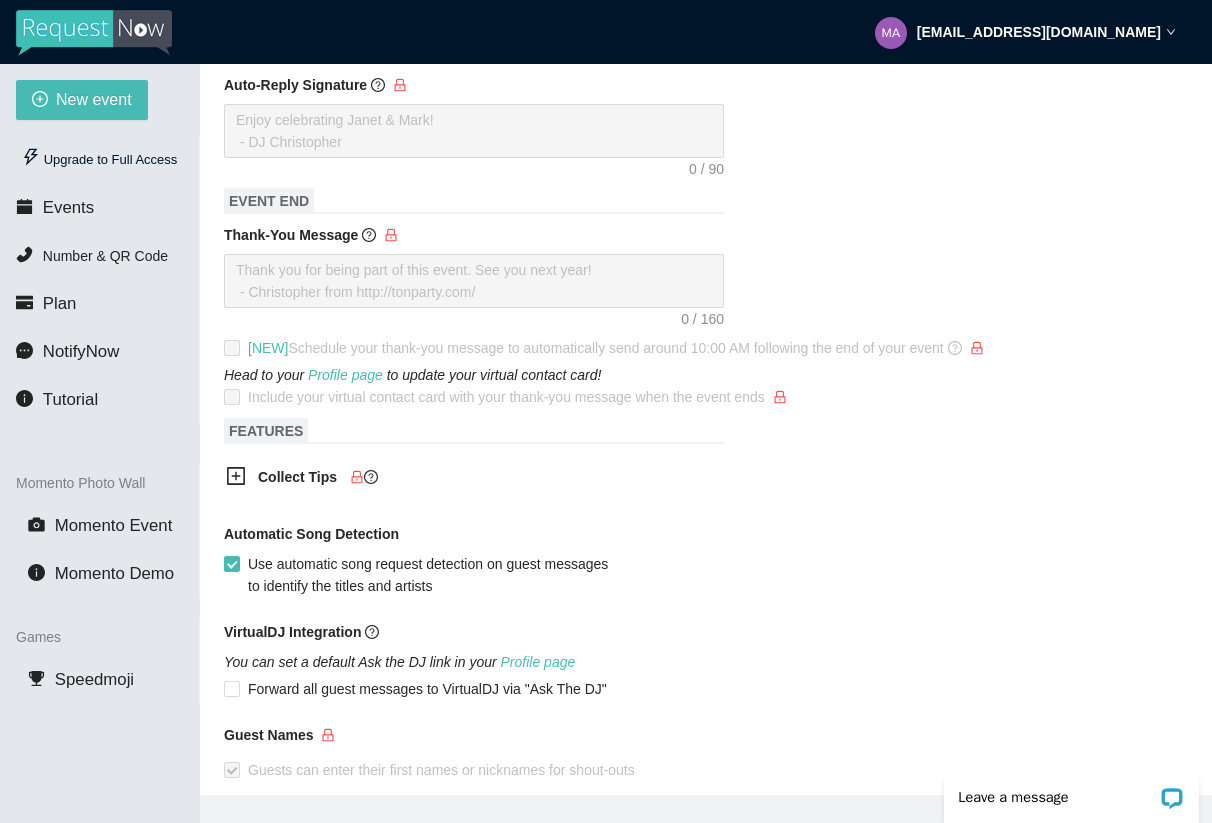 scroll, scrollTop: 901, scrollLeft: 0, axis: vertical 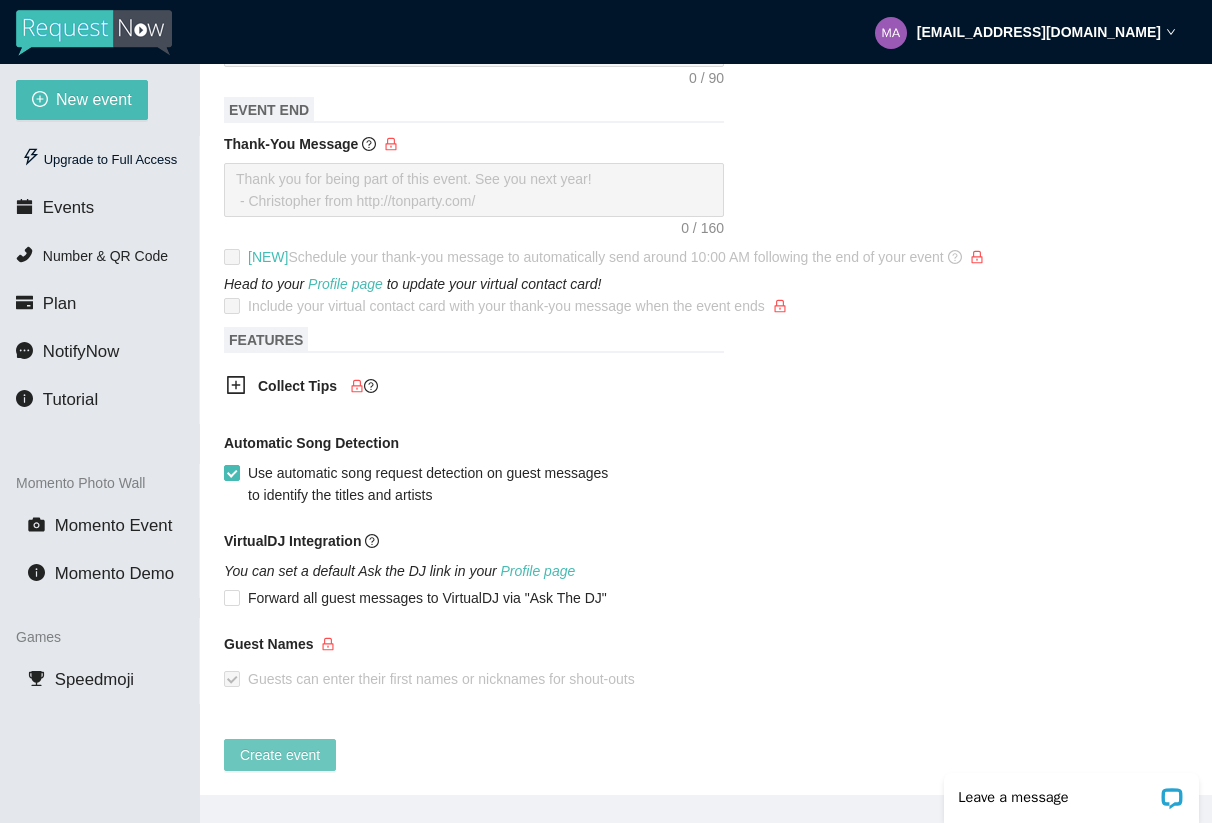 click on "Create event" at bounding box center [280, 755] 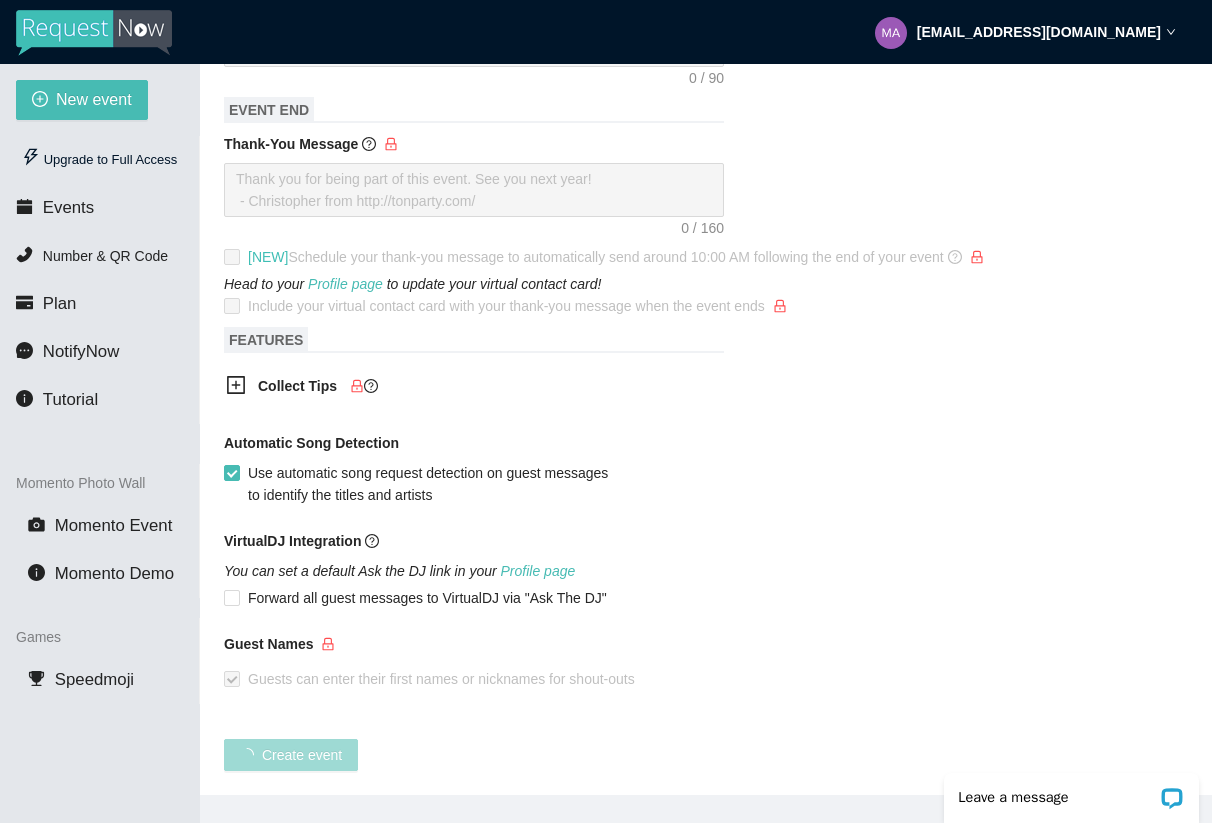 scroll, scrollTop: 300, scrollLeft: 0, axis: vertical 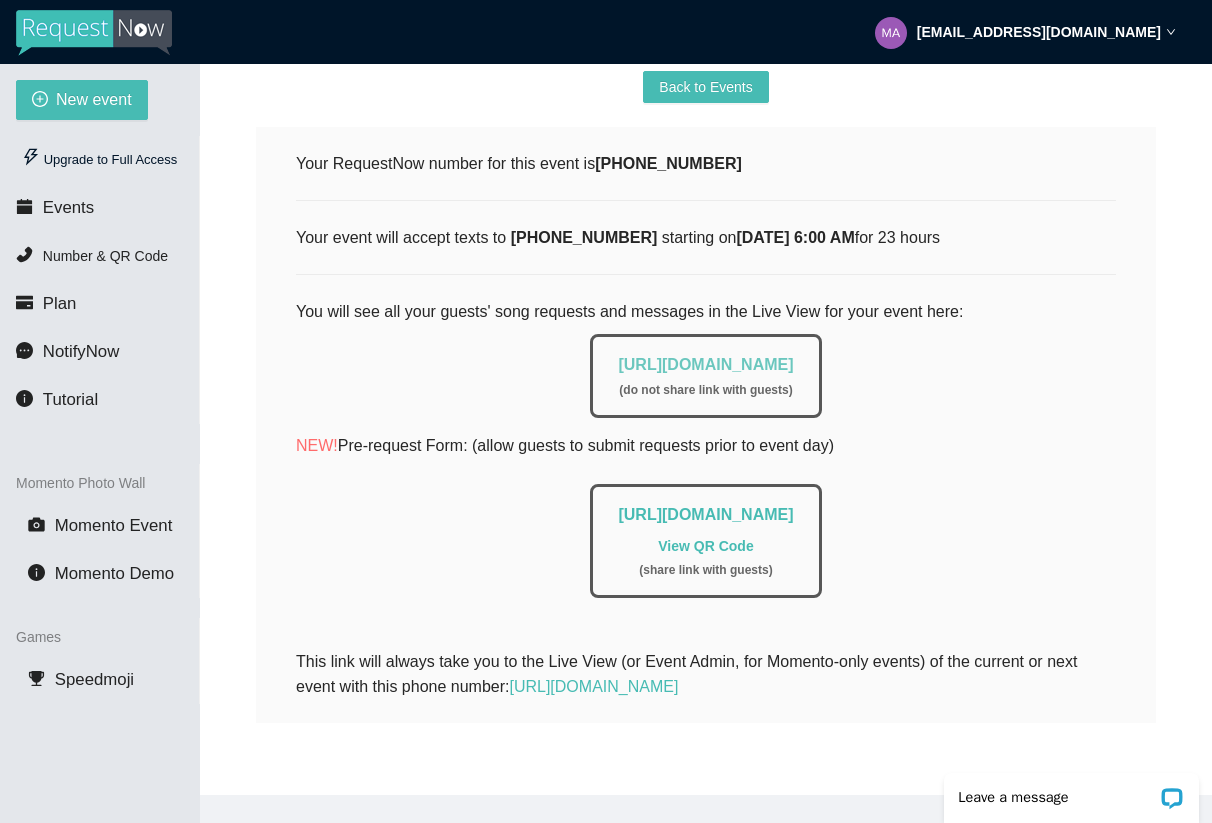 click on "https://app.requestnow.io/live/eojlaxr" at bounding box center (705, 364) 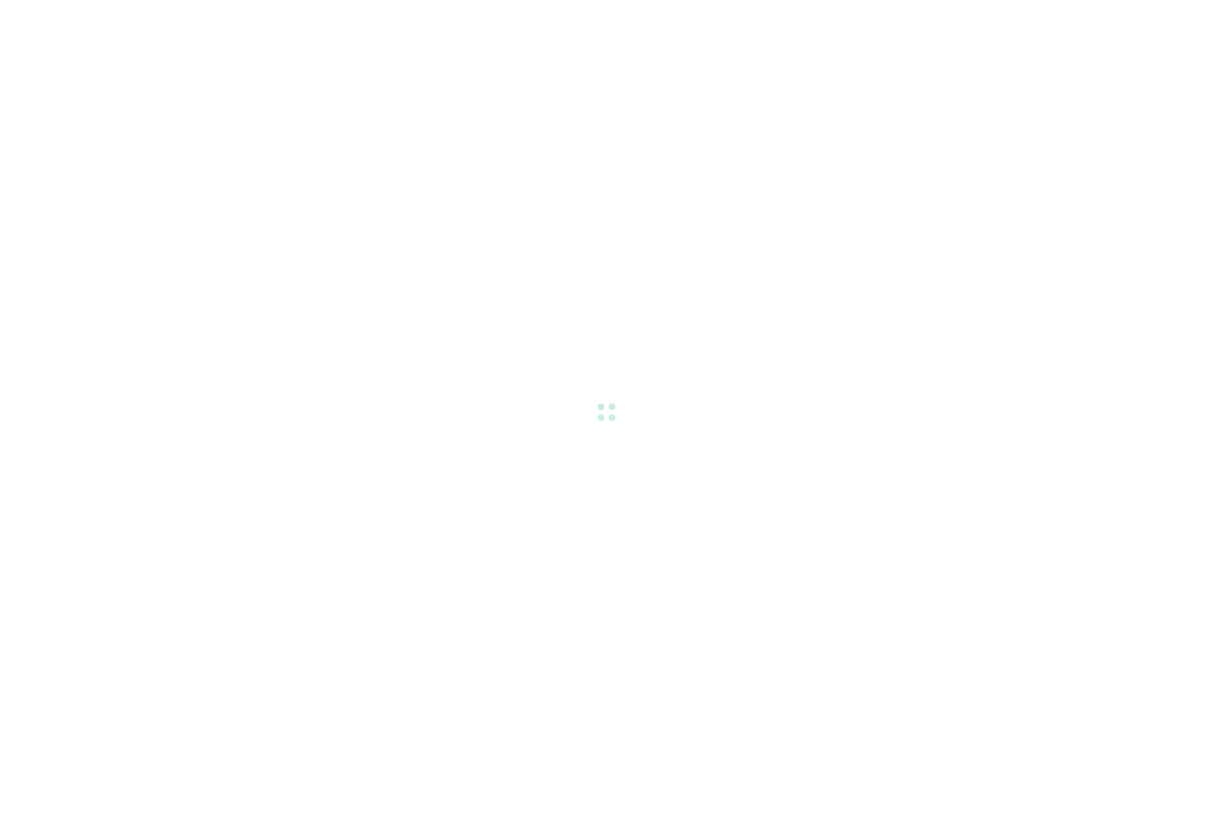 scroll, scrollTop: 0, scrollLeft: 0, axis: both 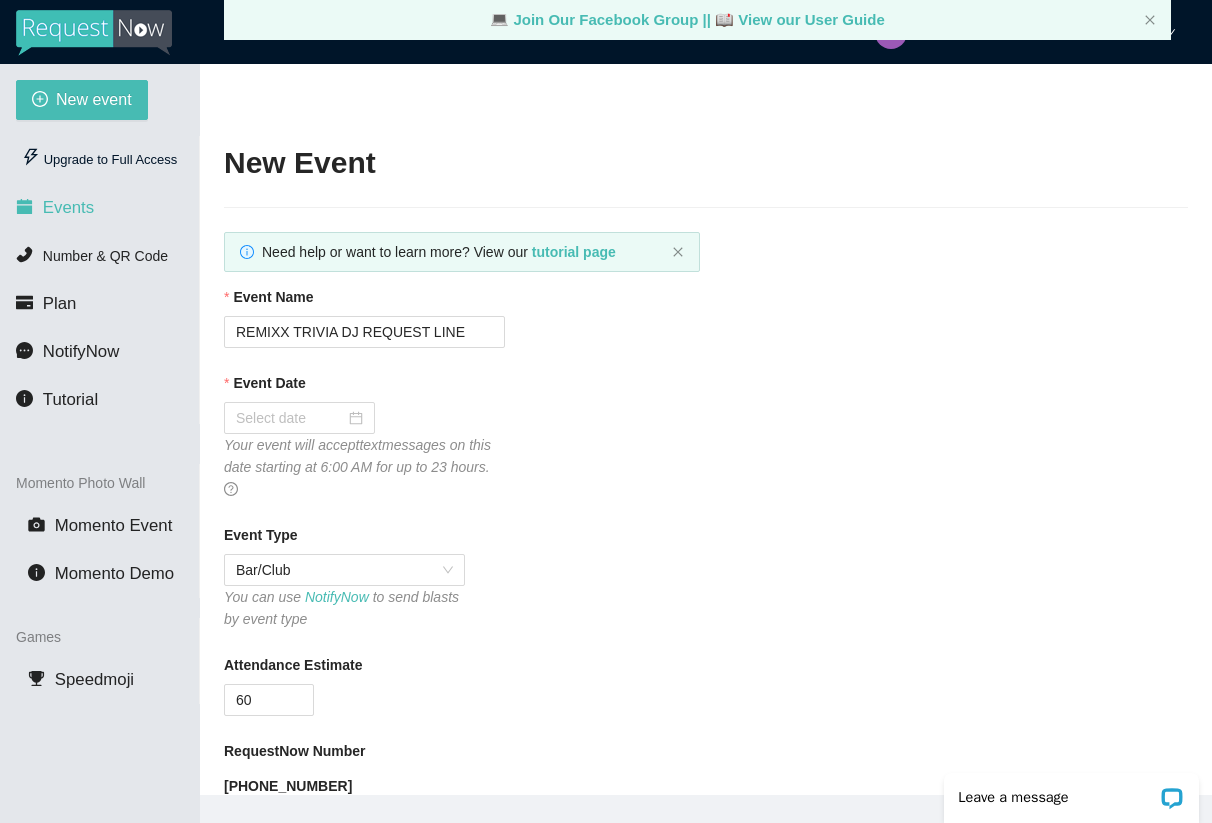 click on "Events" at bounding box center (68, 207) 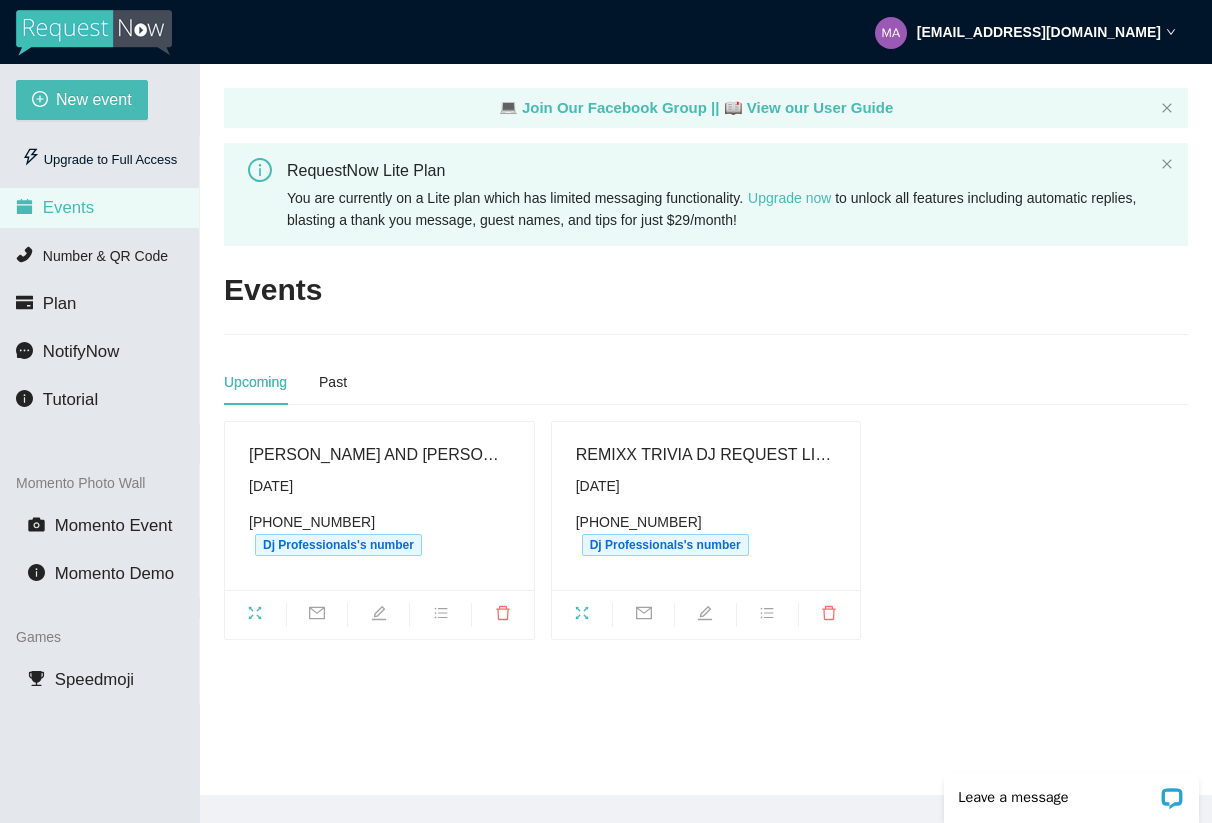 scroll, scrollTop: 0, scrollLeft: 0, axis: both 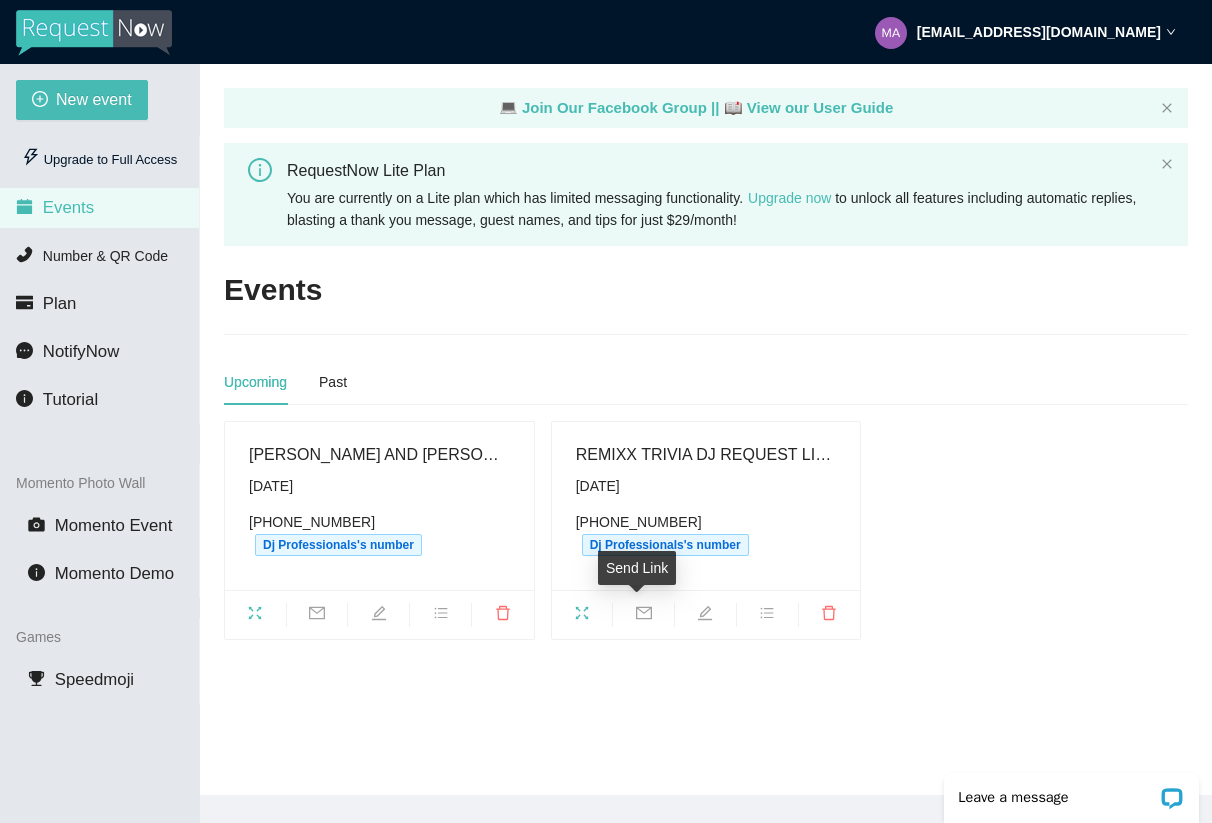 click 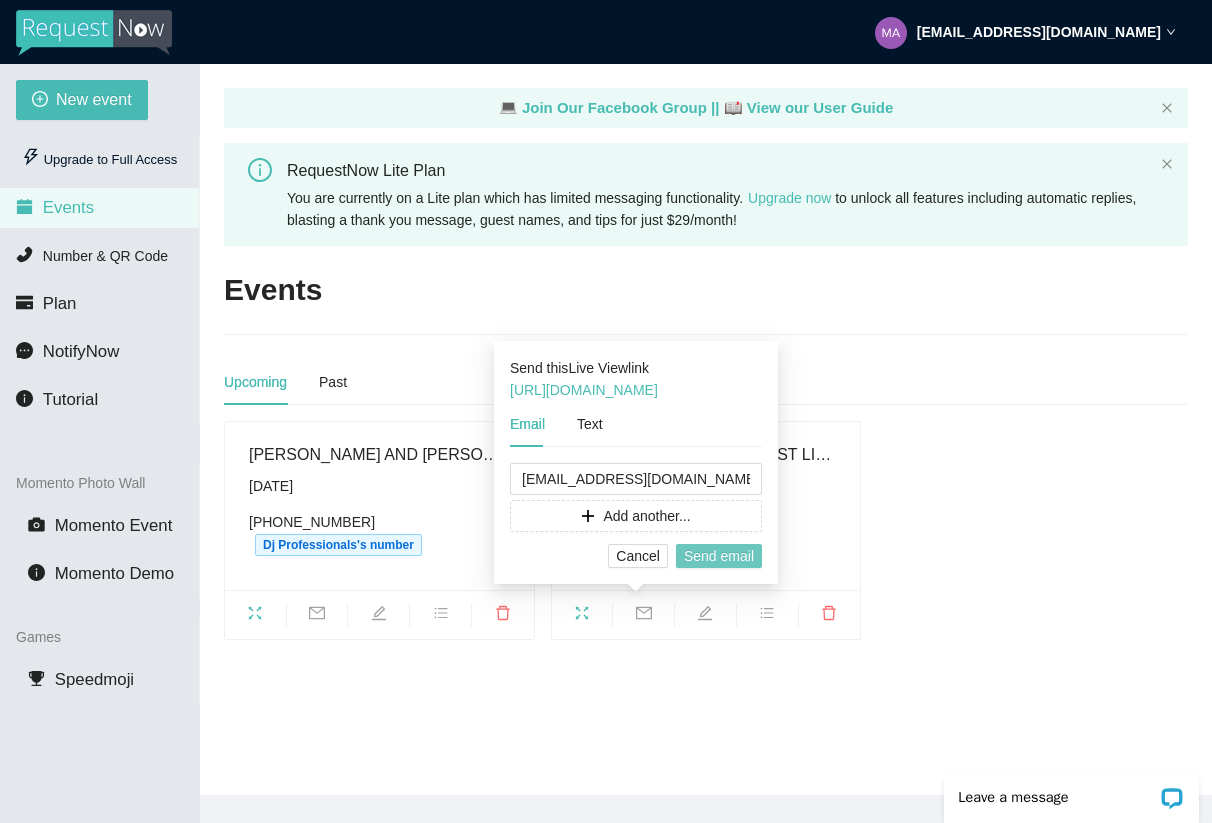 click on "Send email" at bounding box center (719, 556) 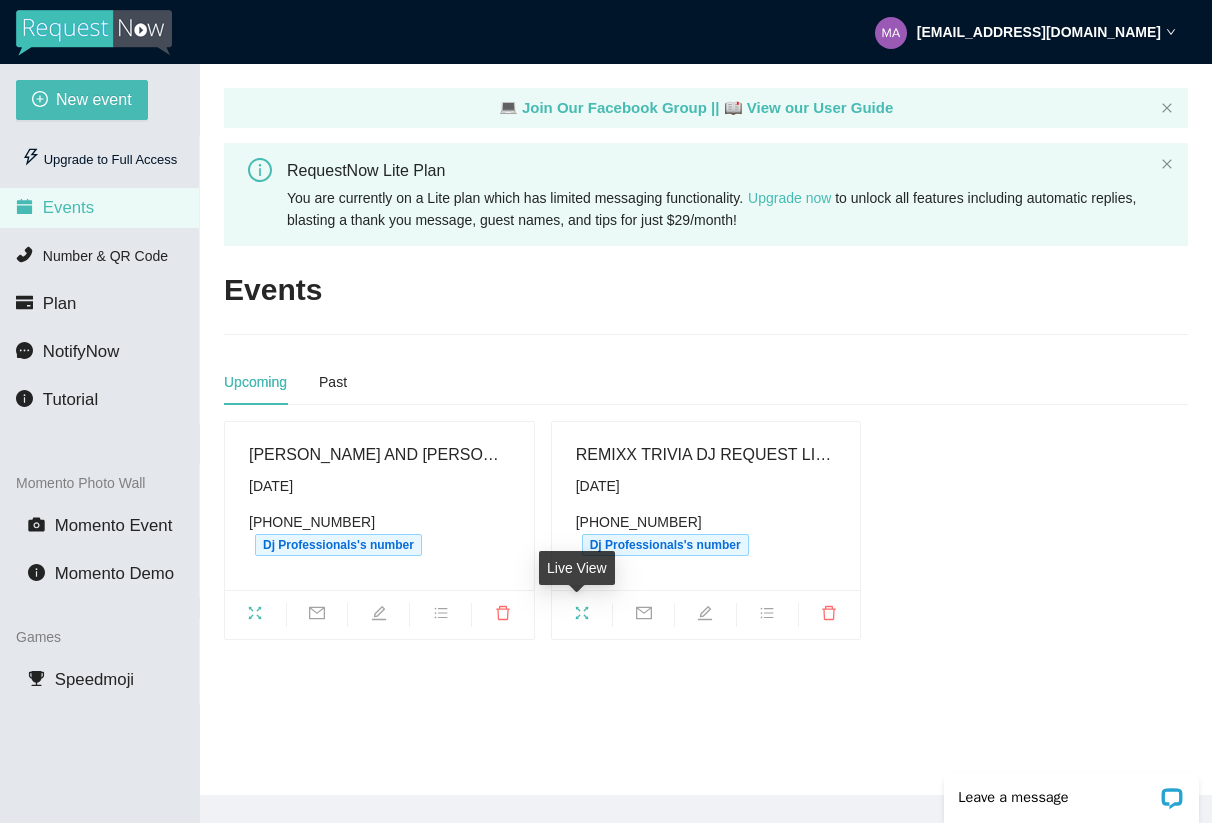 click 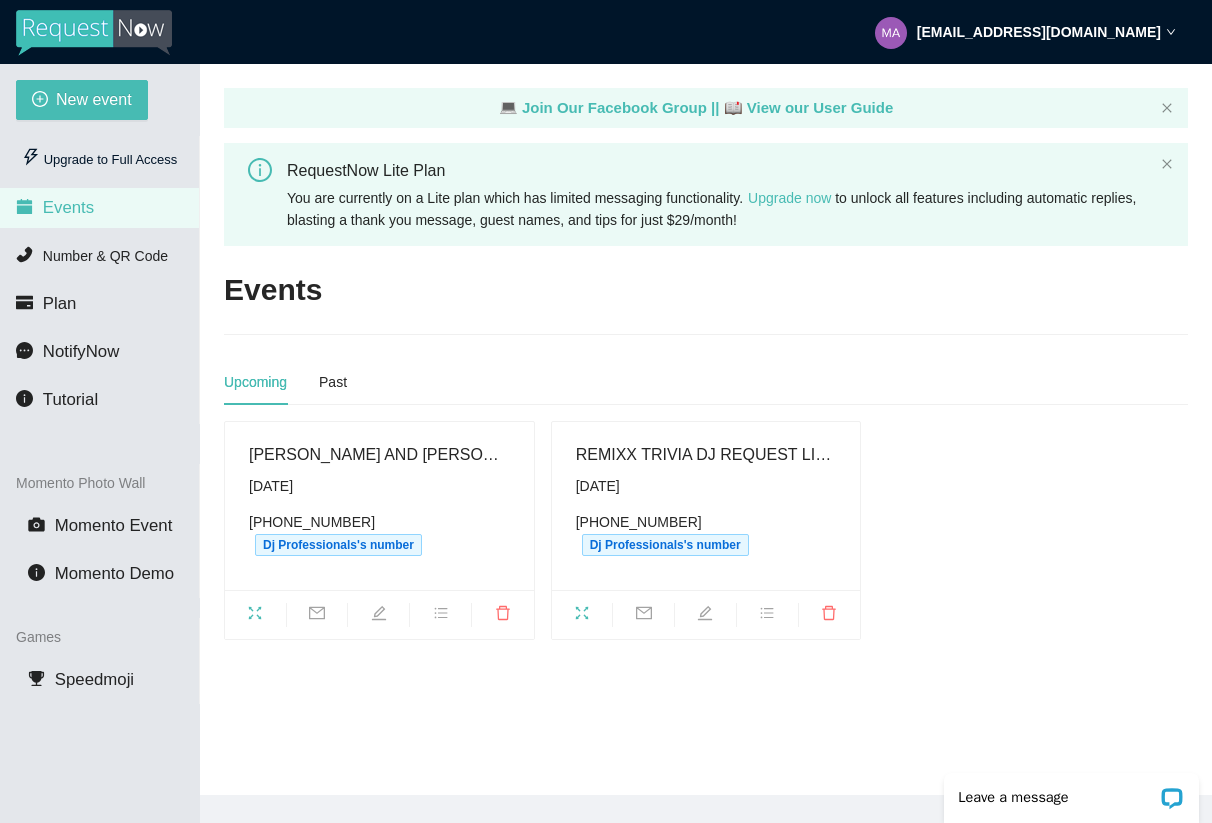 scroll, scrollTop: 0, scrollLeft: 0, axis: both 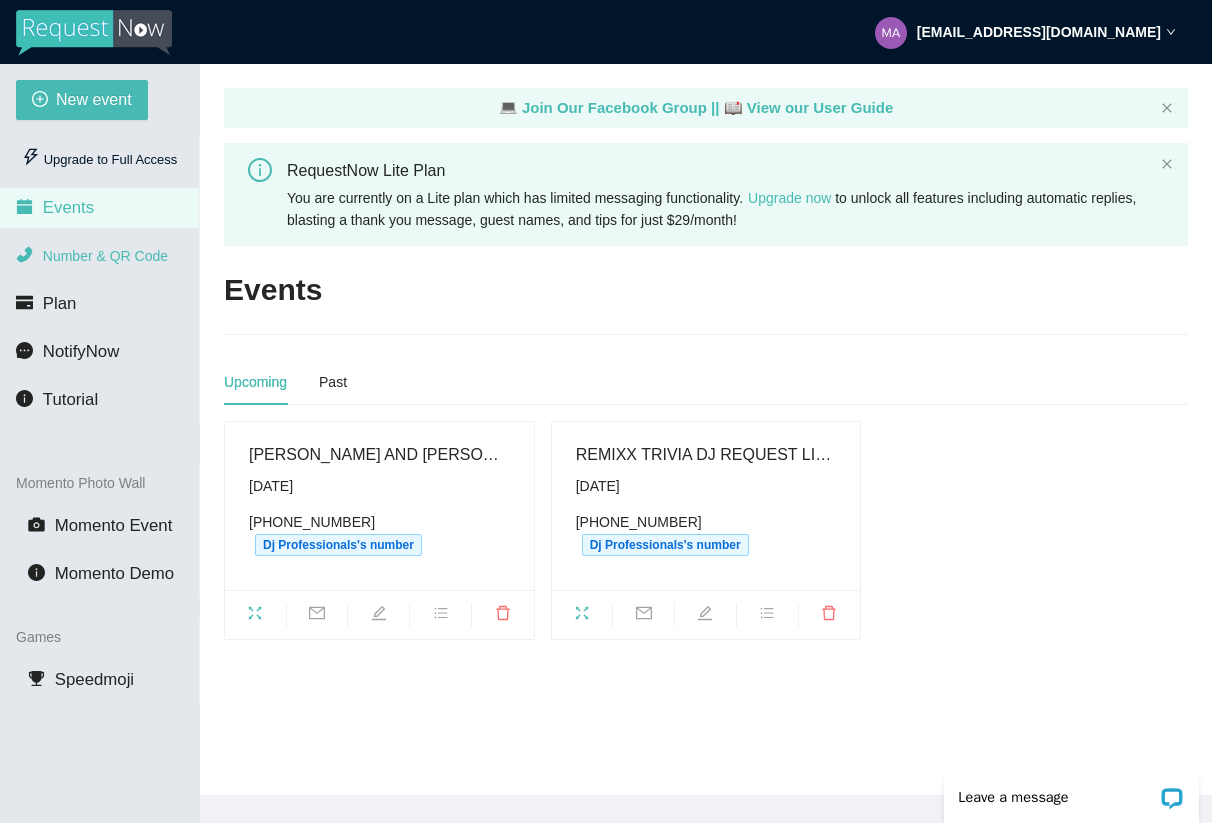 click on "Number & QR Code" at bounding box center (105, 256) 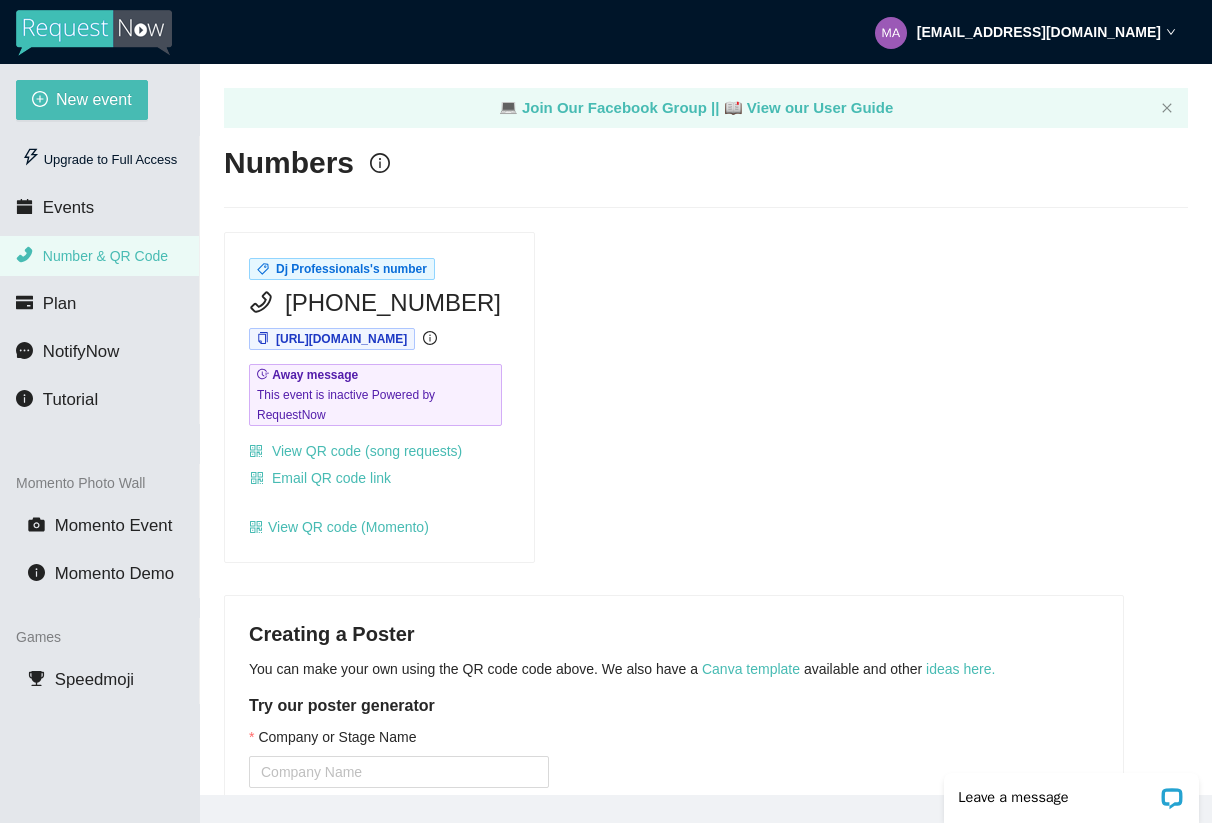 scroll, scrollTop: 0, scrollLeft: 0, axis: both 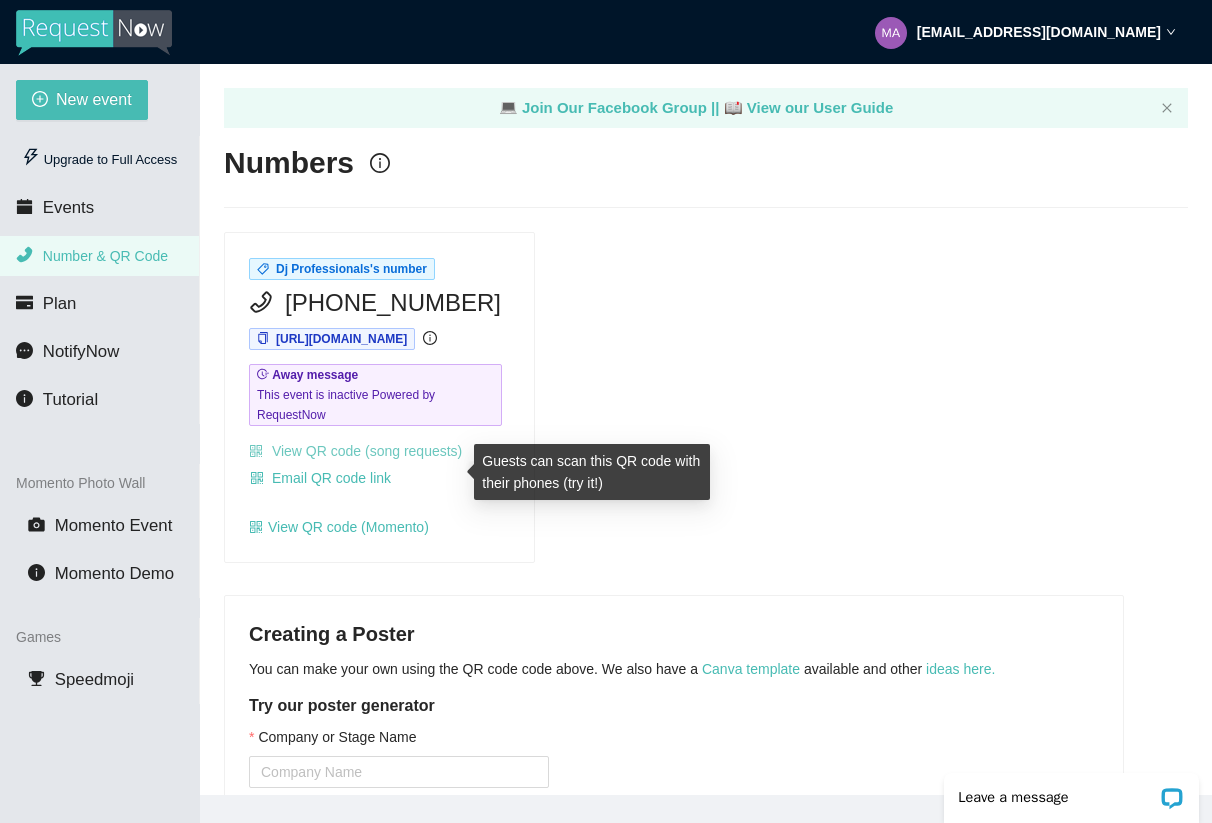 click on "View QR code (song requests)" at bounding box center [355, 451] 